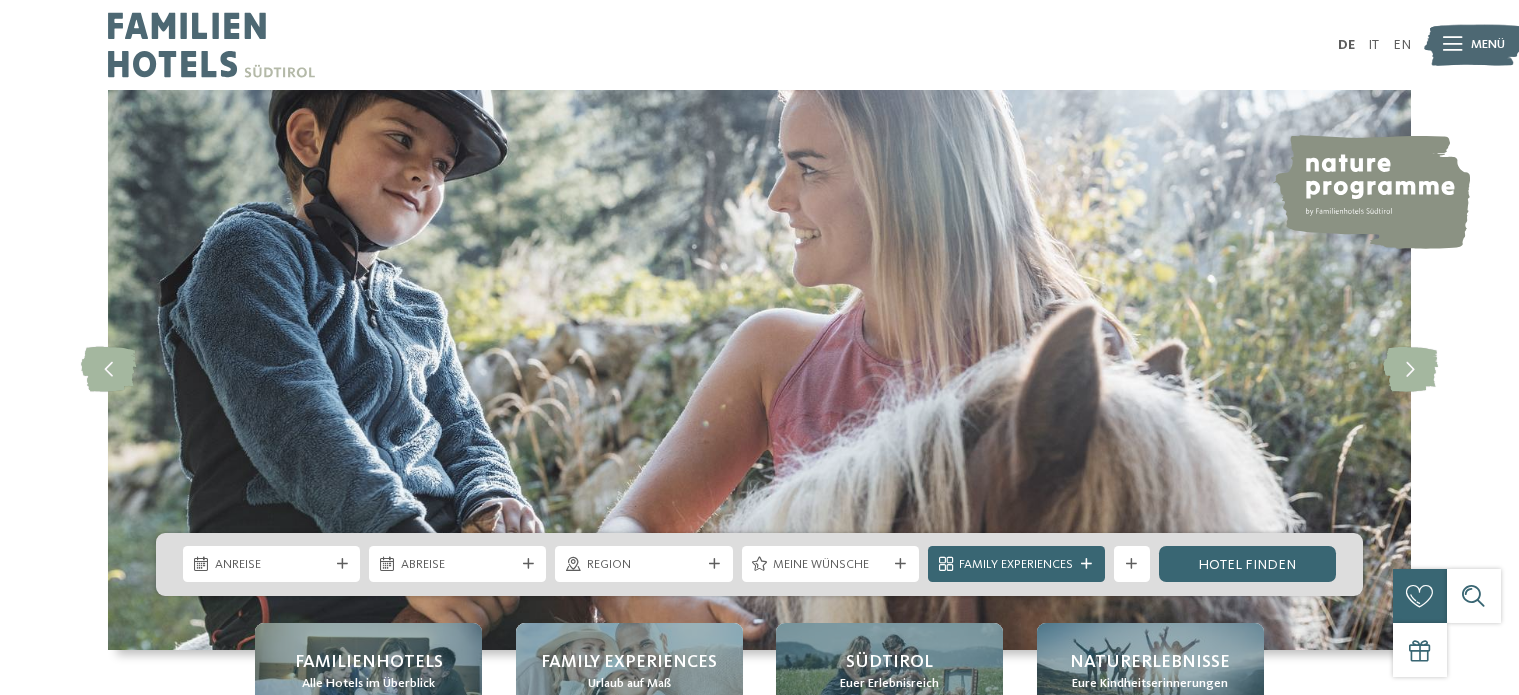scroll, scrollTop: 0, scrollLeft: 0, axis: both 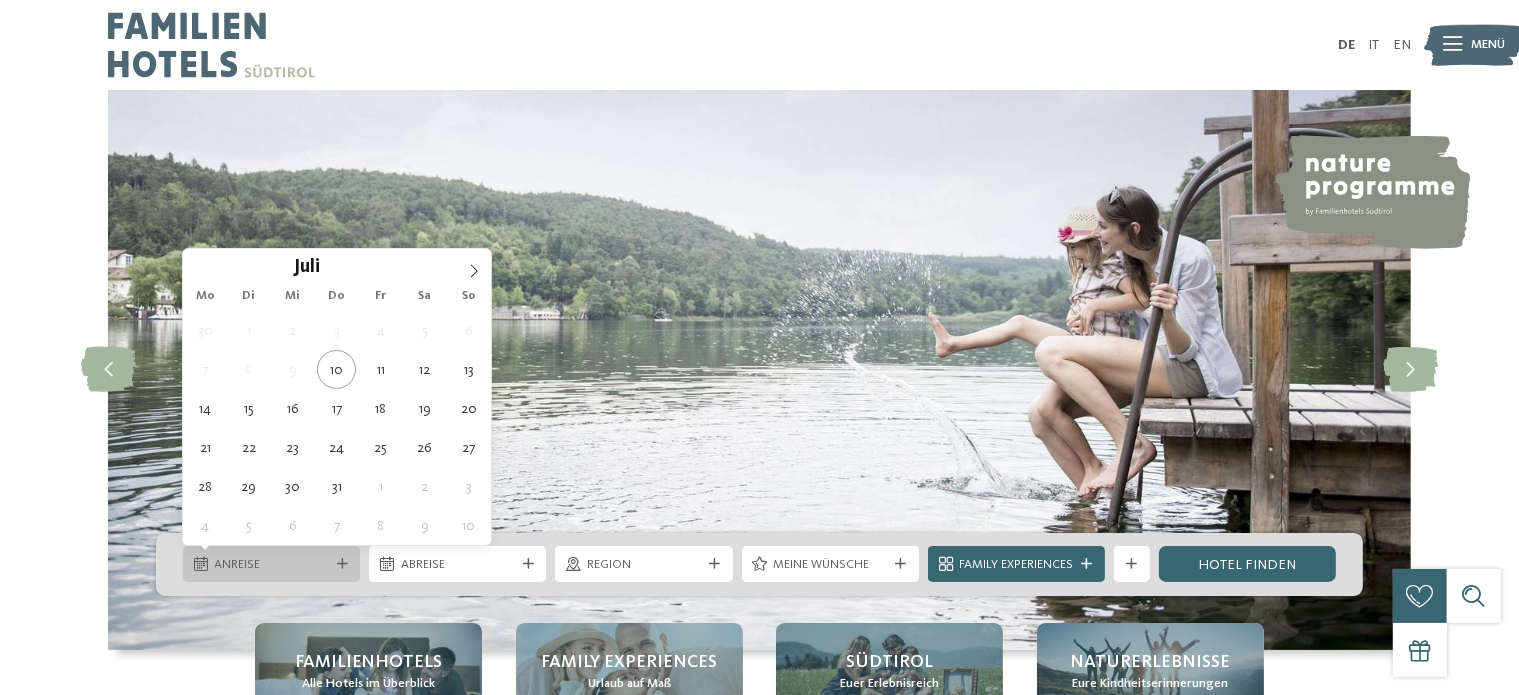 click on "Anreise" at bounding box center (272, 565) 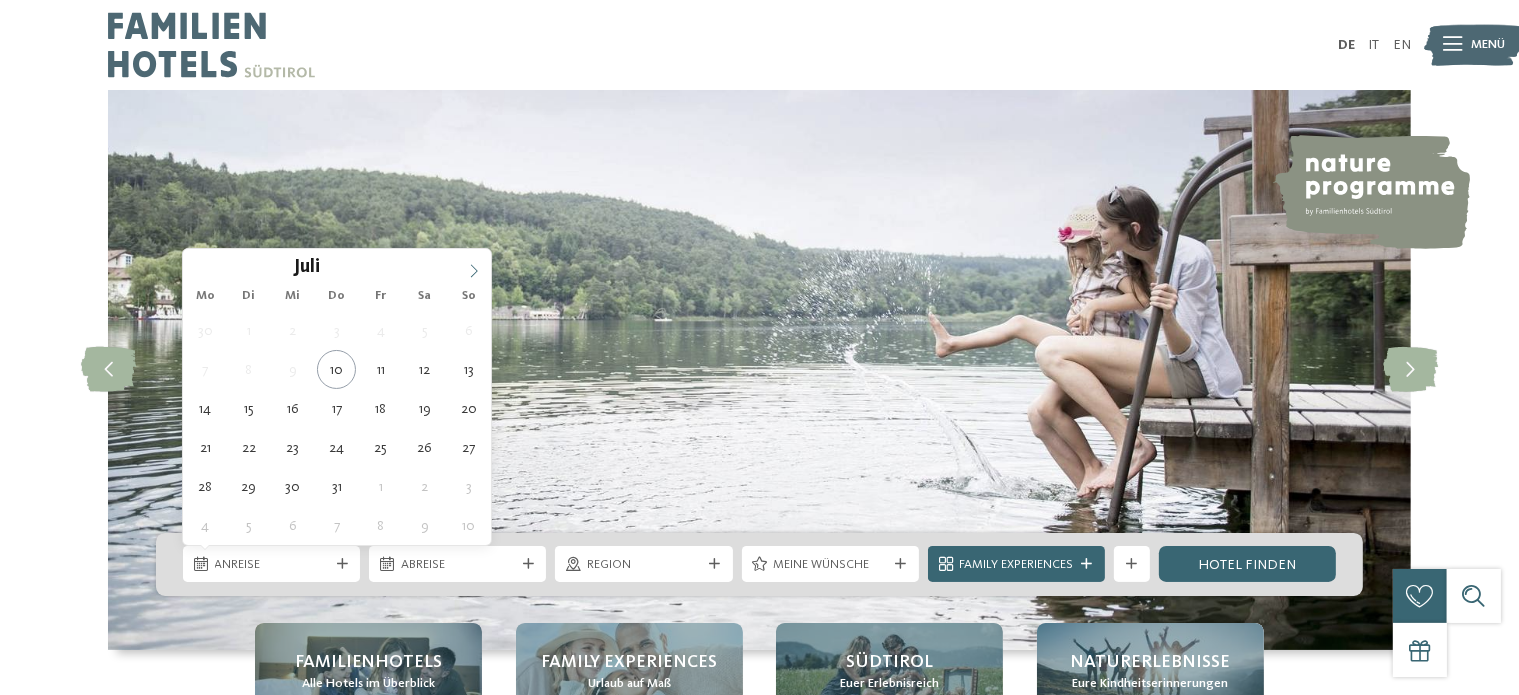 click 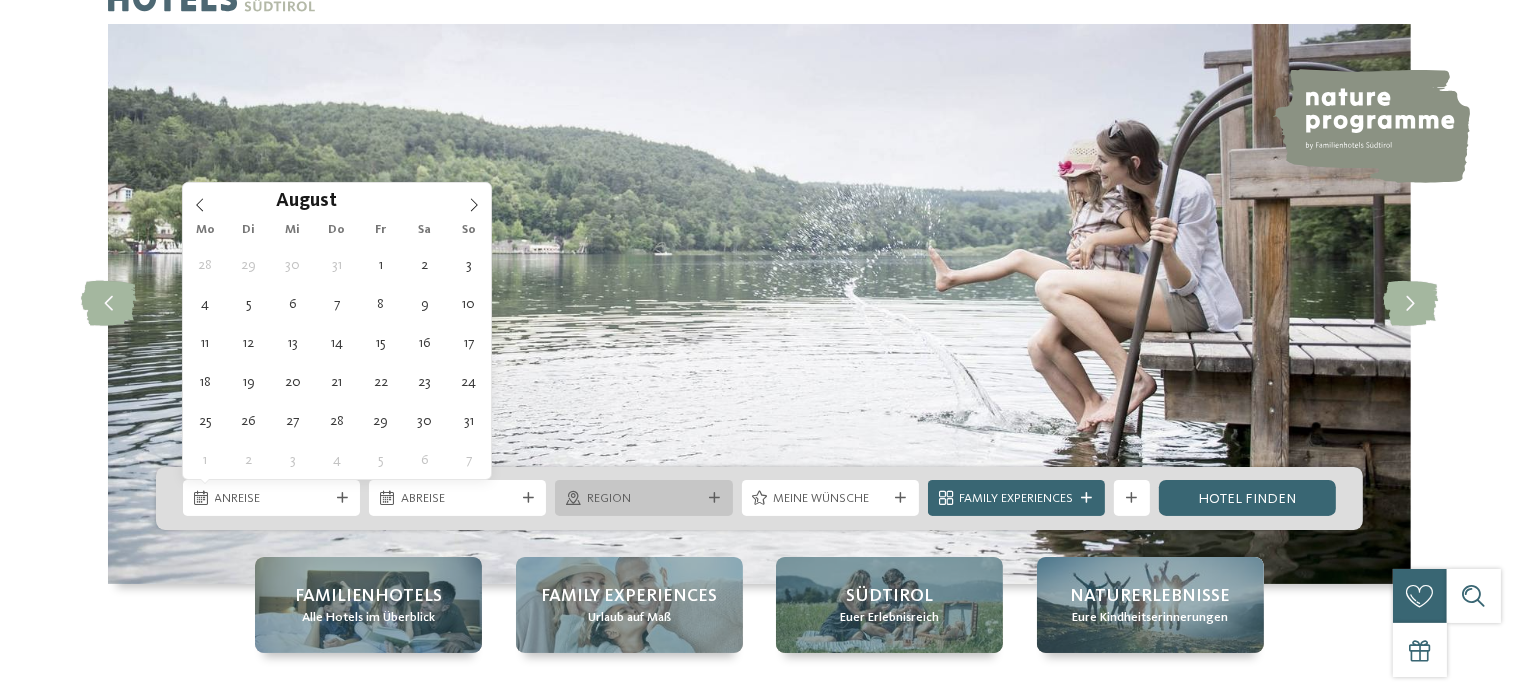 scroll, scrollTop: 100, scrollLeft: 0, axis: vertical 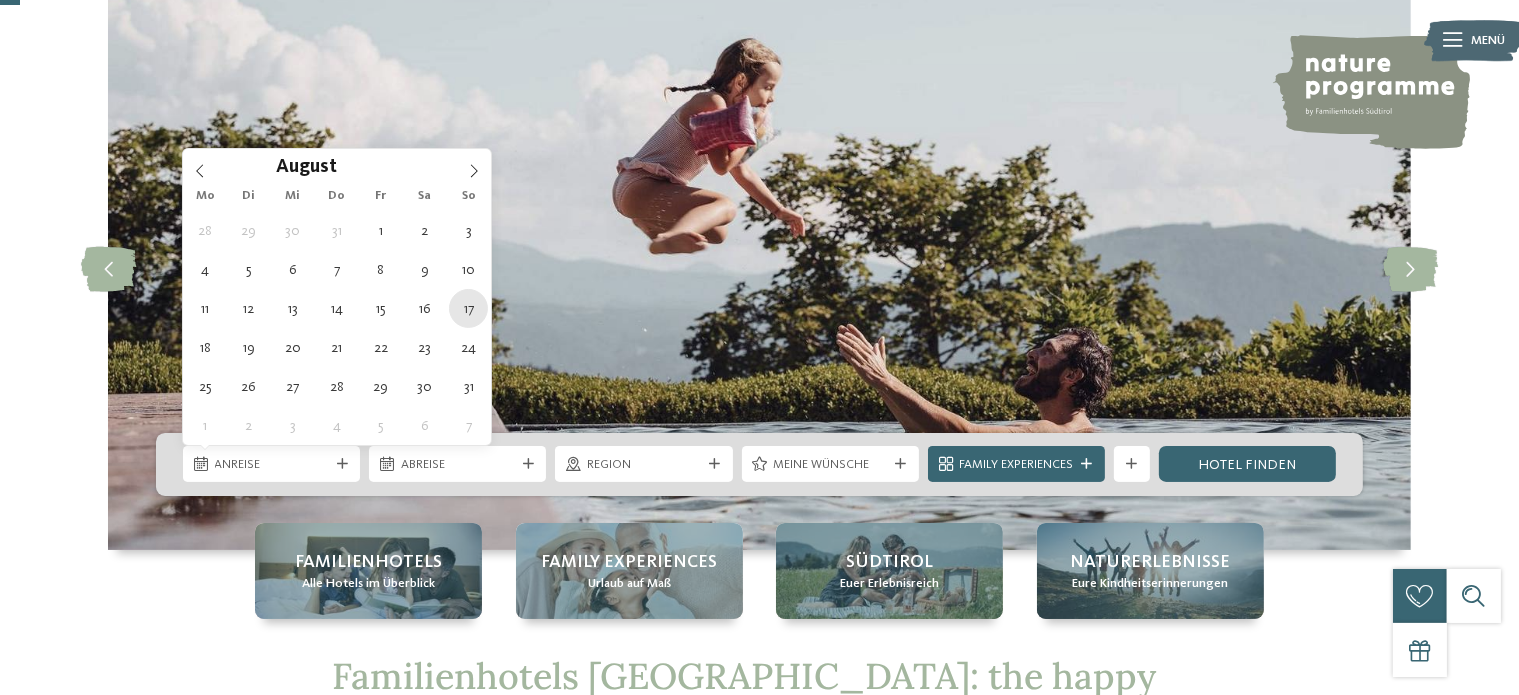 type on "17.08.2025" 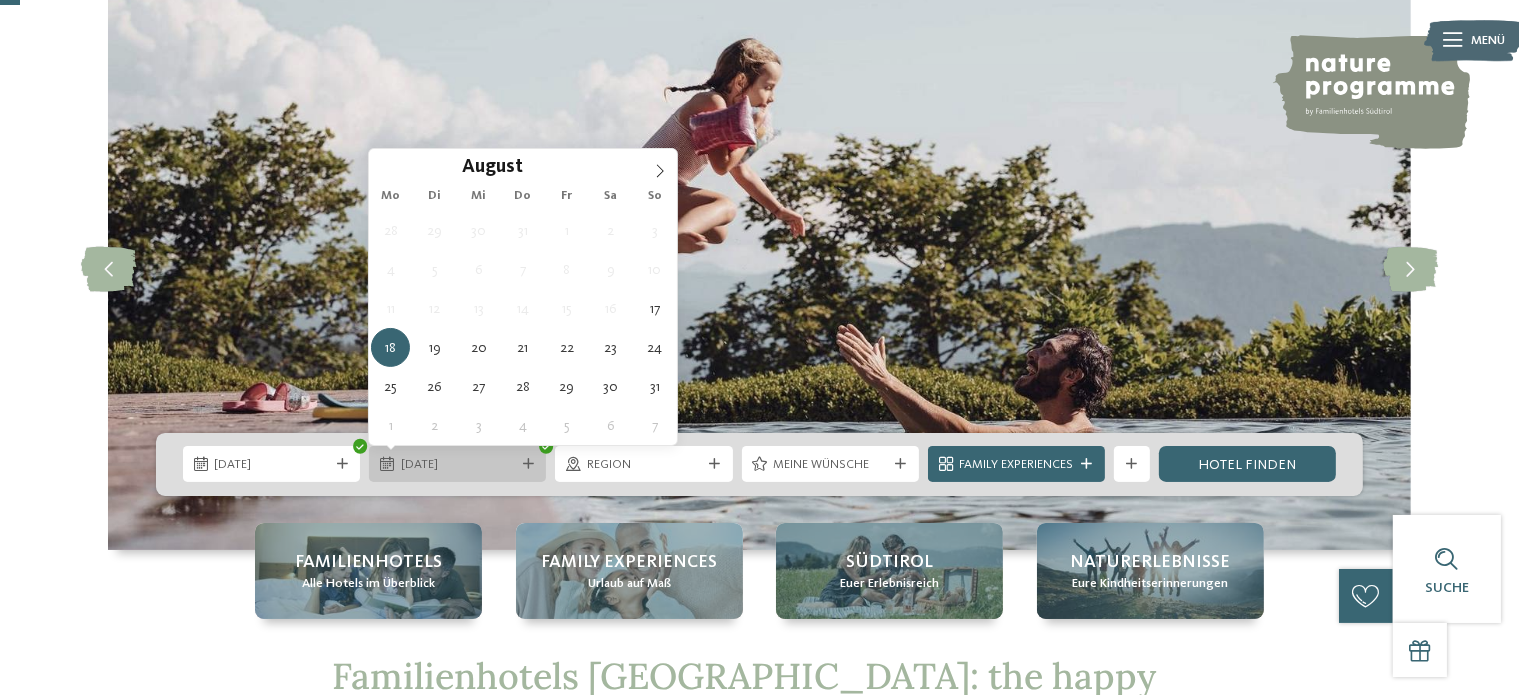 click on "18.08.2025" at bounding box center (458, 465) 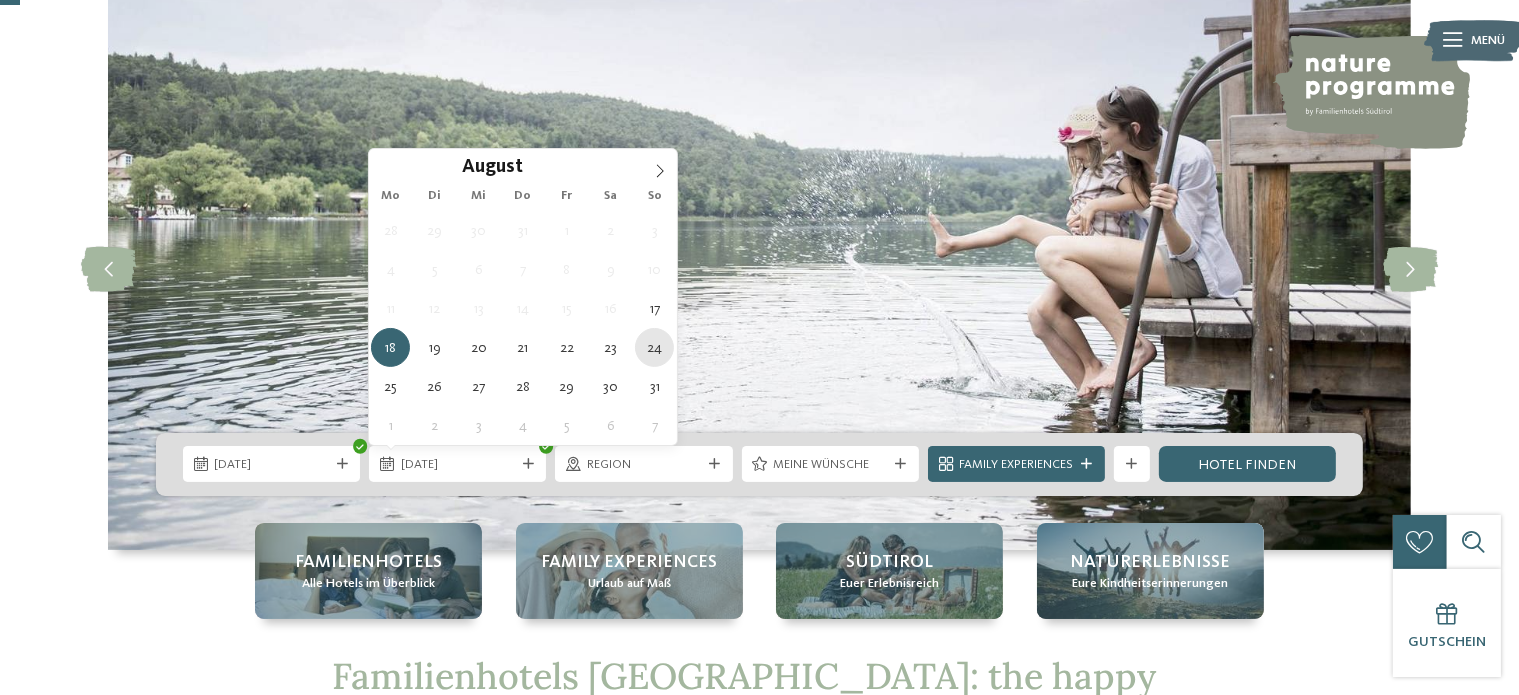 type on "24.08.2025" 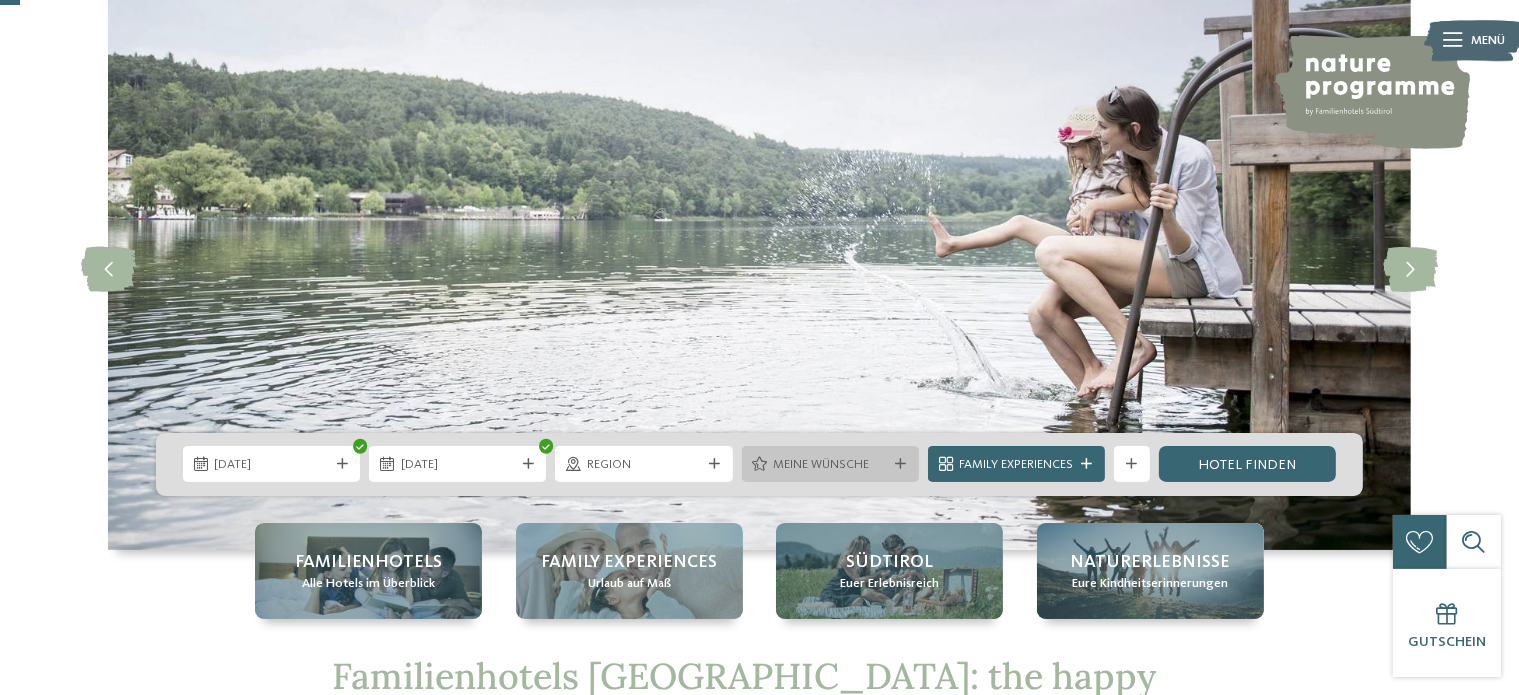 click on "Meine Wünsche" at bounding box center [830, 464] 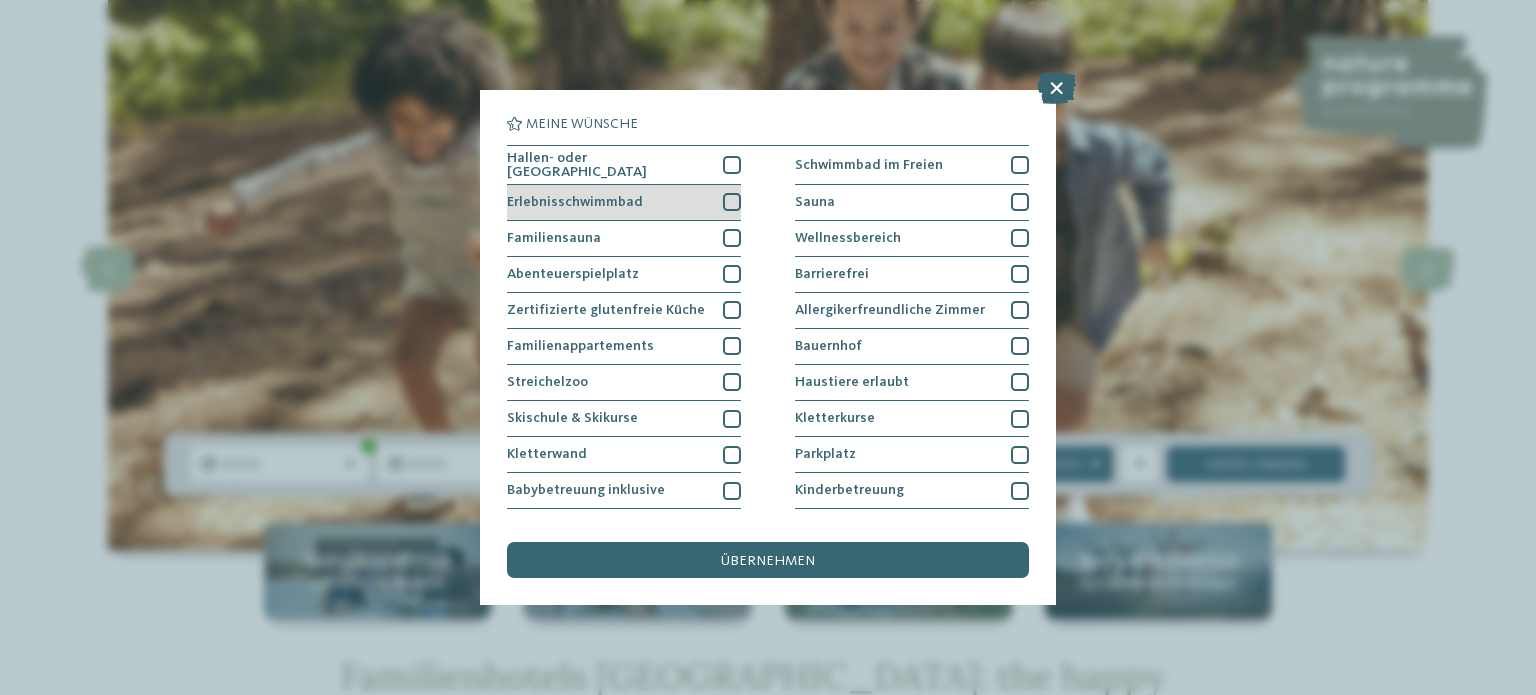 click at bounding box center (732, 202) 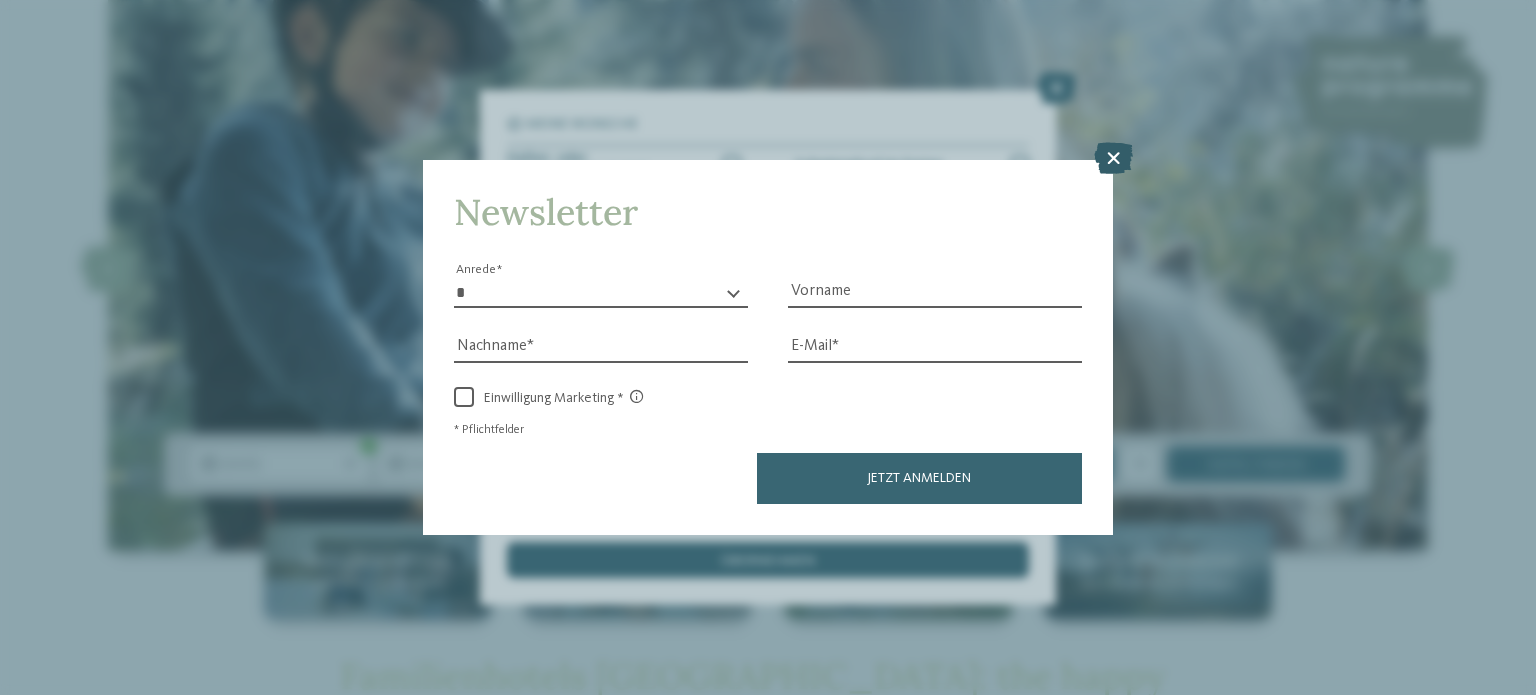 click at bounding box center (1113, 158) 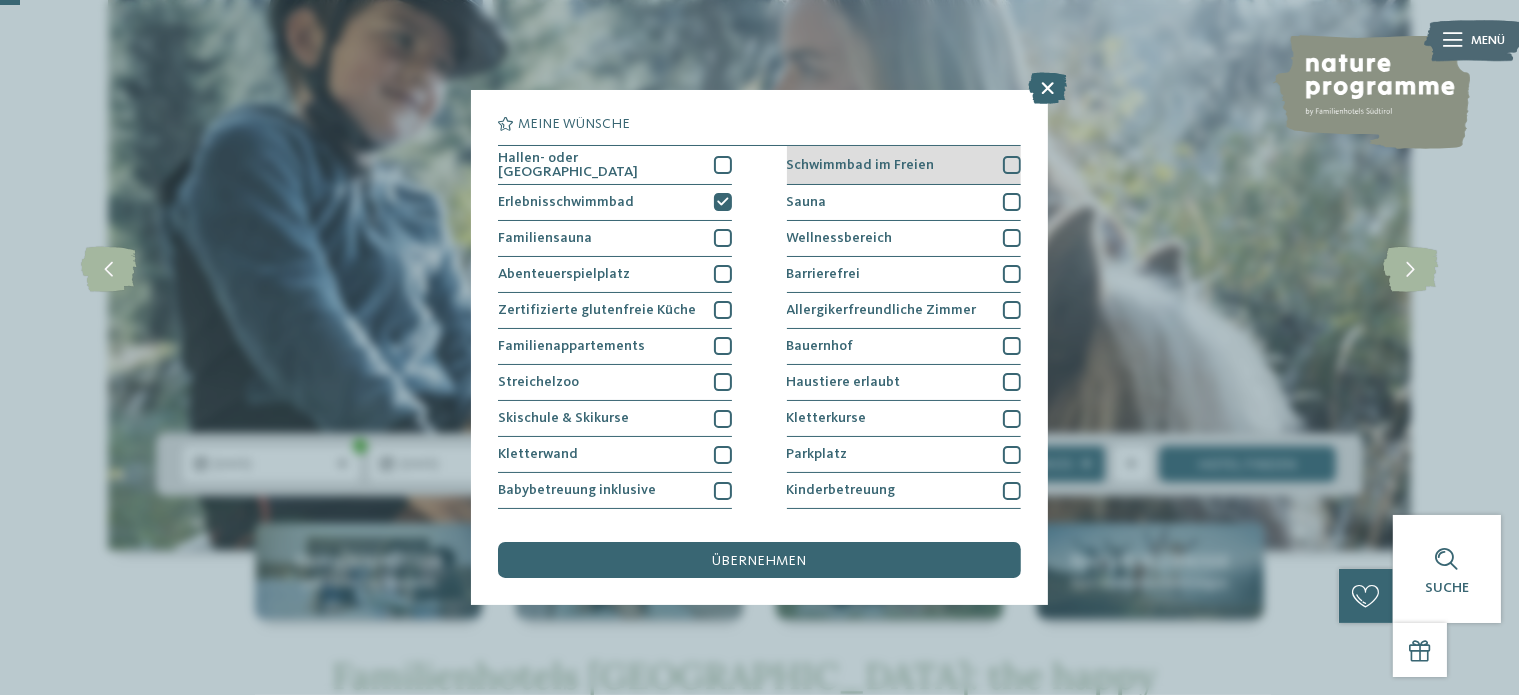 click at bounding box center [1012, 165] 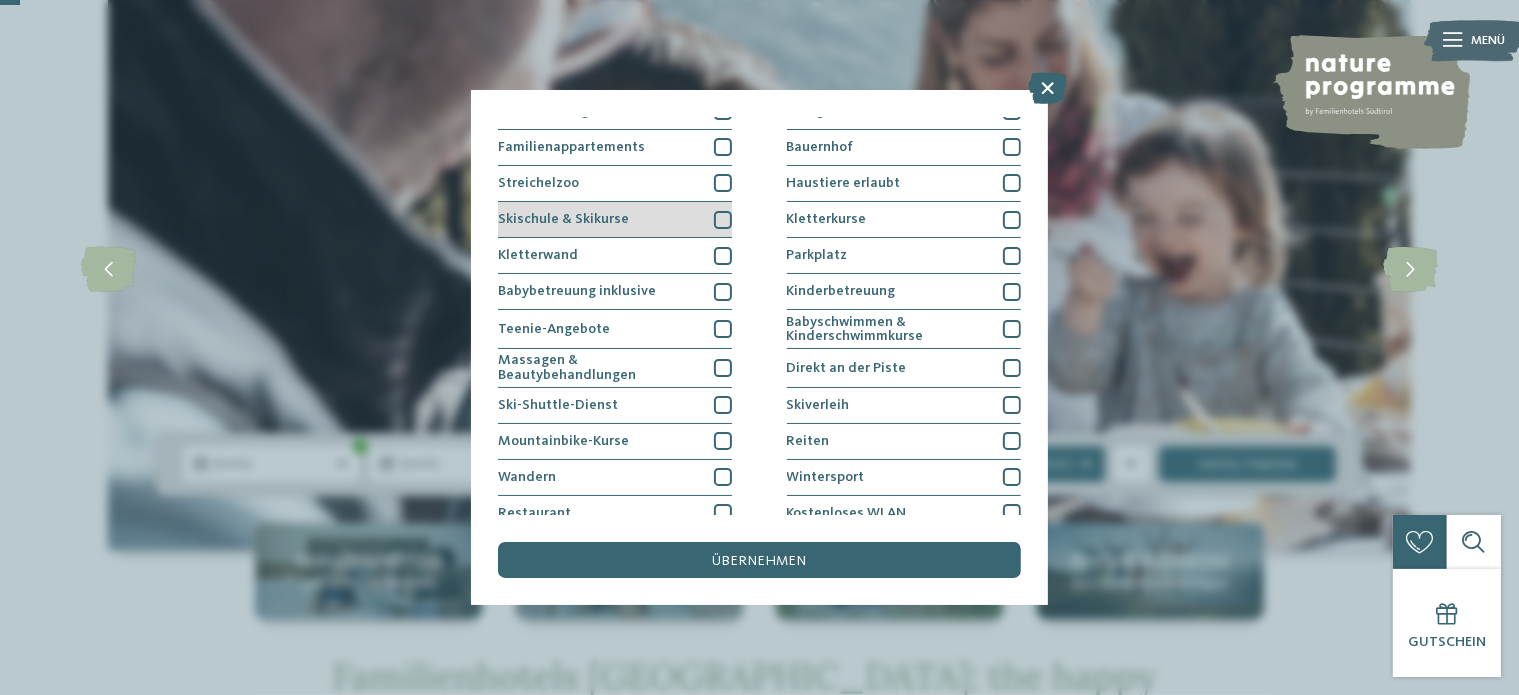 scroll, scrollTop: 200, scrollLeft: 0, axis: vertical 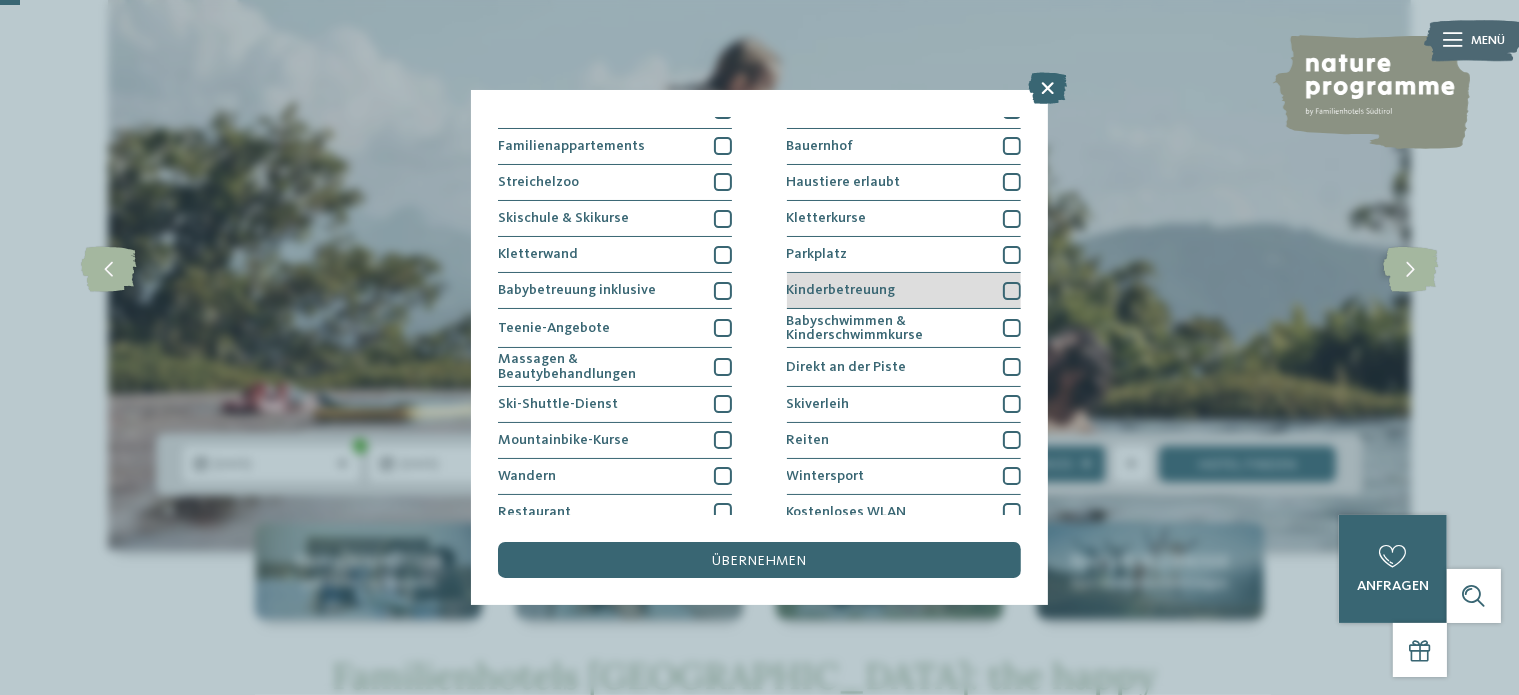 click at bounding box center (1012, 291) 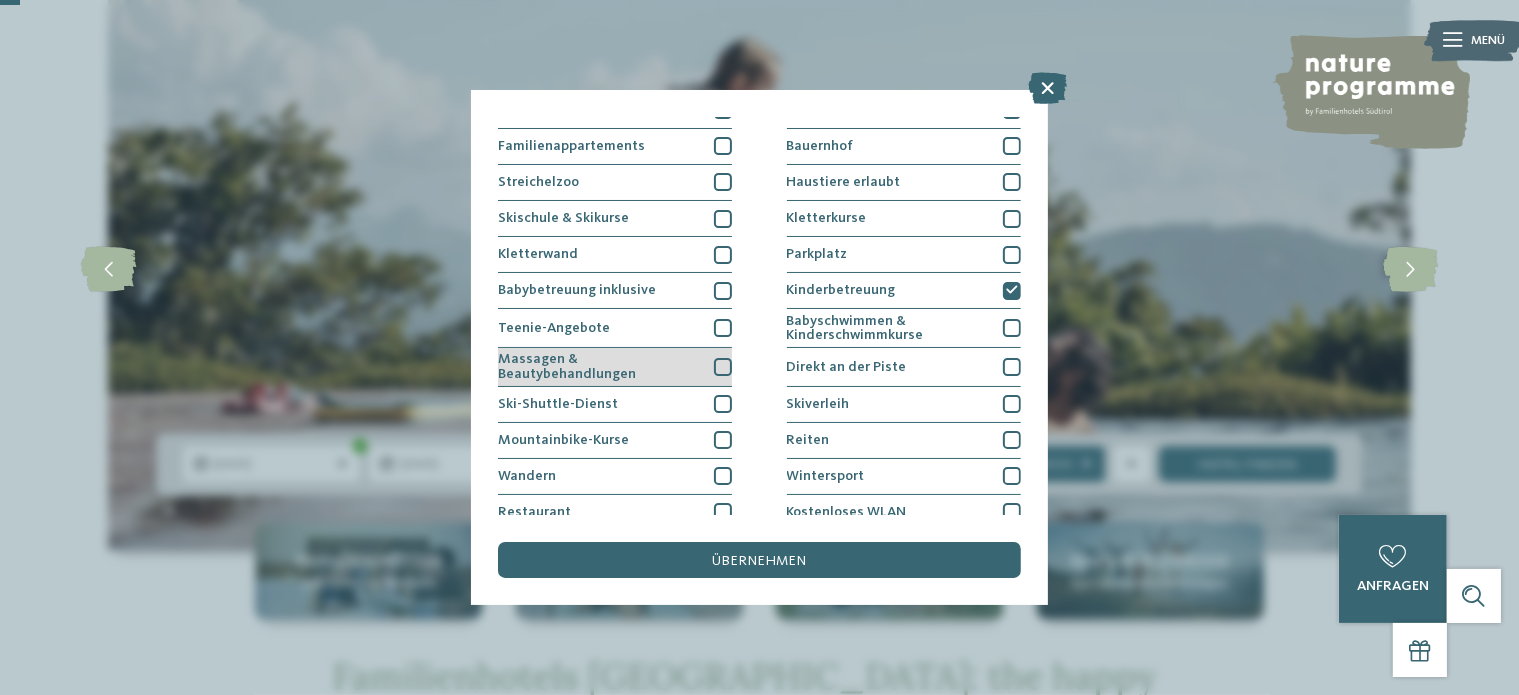 scroll, scrollTop: 248, scrollLeft: 0, axis: vertical 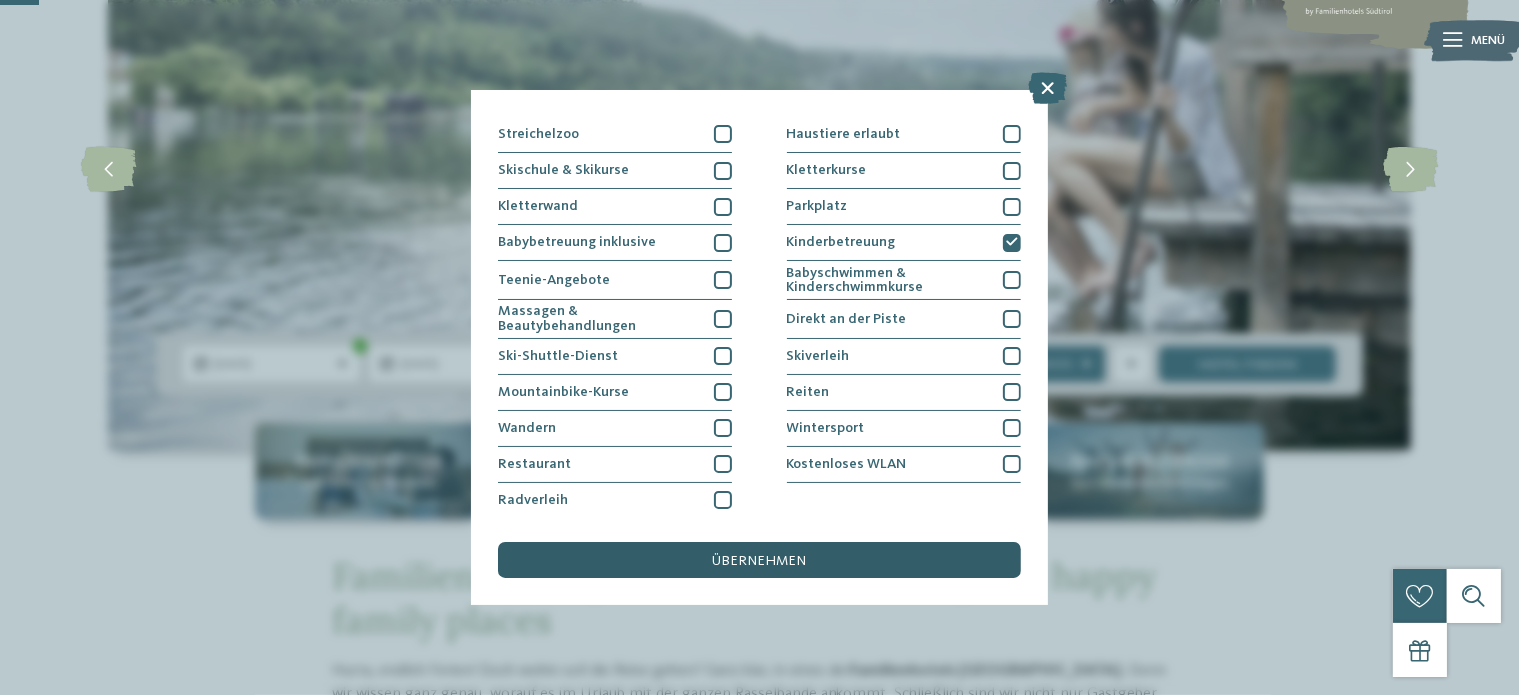 click on "übernehmen" at bounding box center [760, 561] 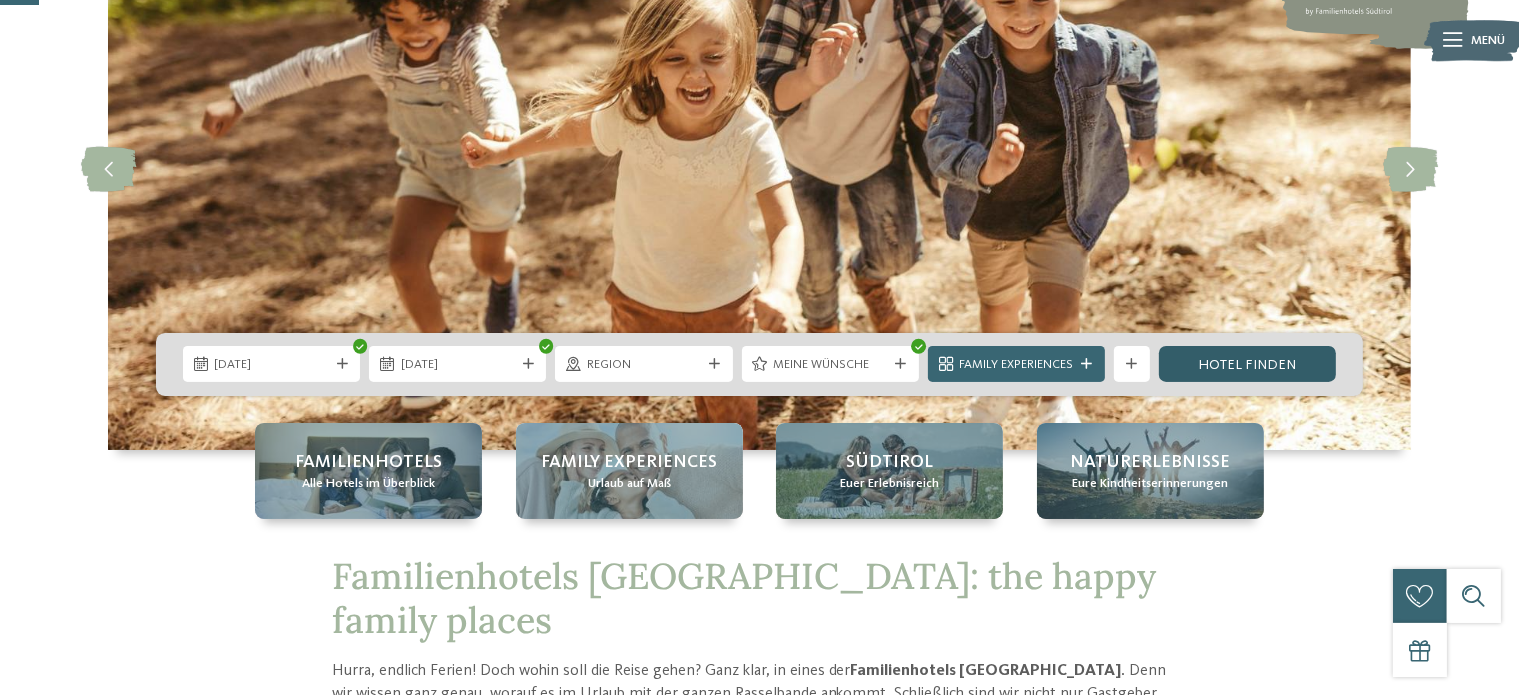 click on "Hotel finden" at bounding box center [1247, 364] 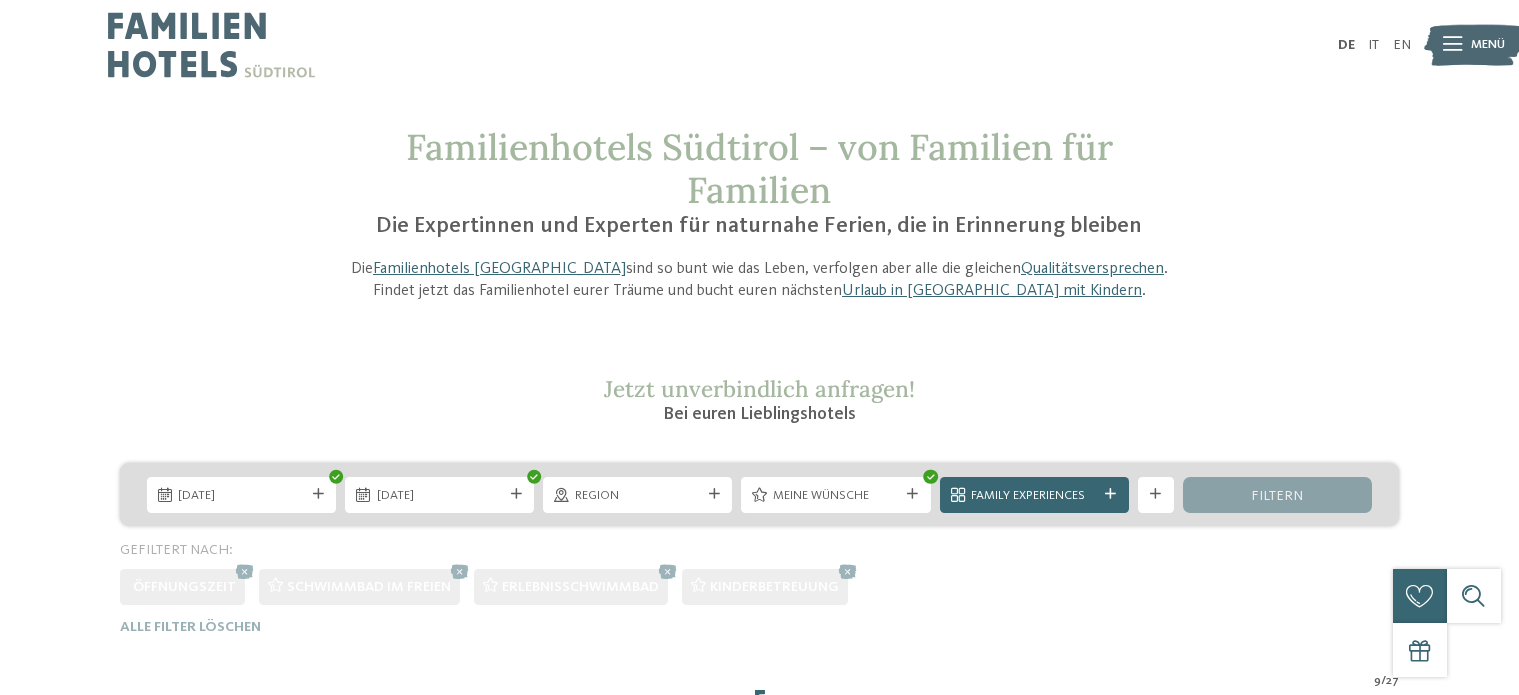 scroll, scrollTop: 0, scrollLeft: 0, axis: both 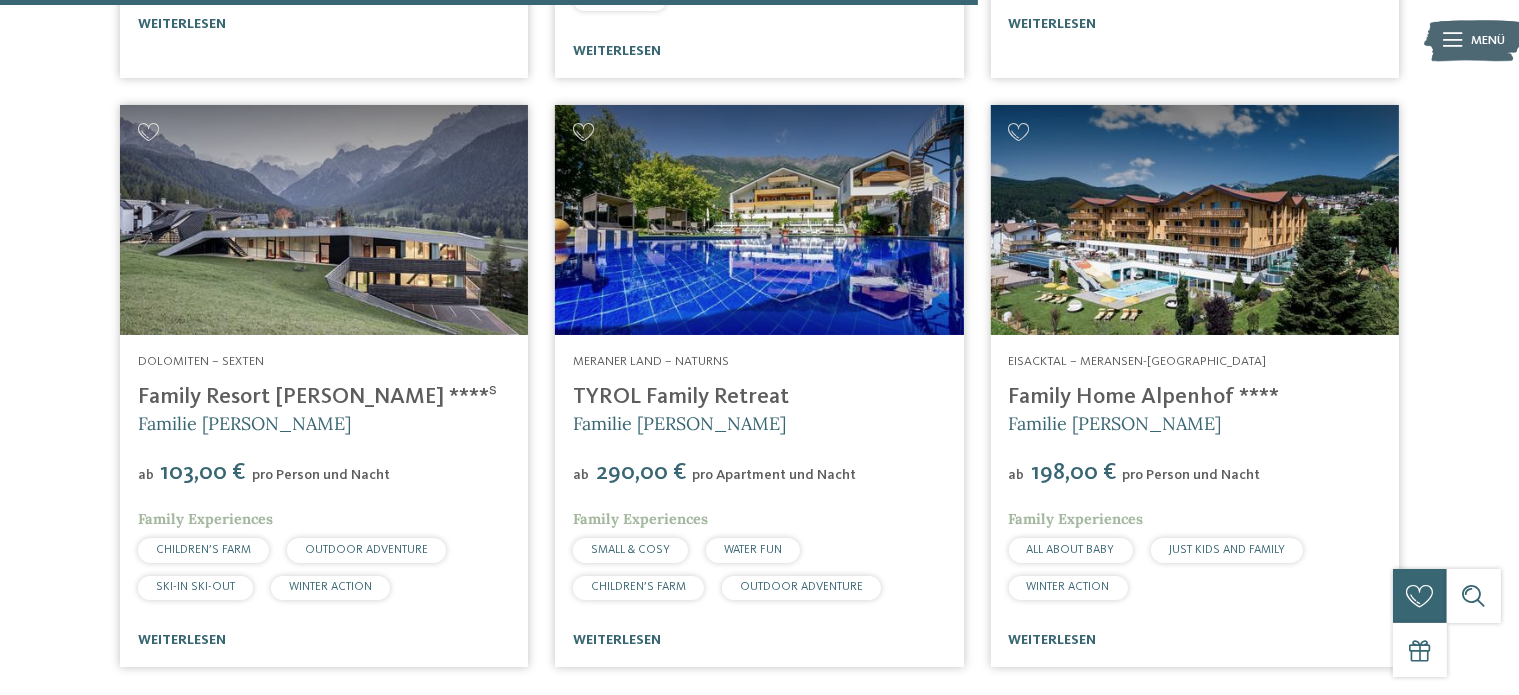 click on "Family Home Alpenhof ****" at bounding box center [1144, 397] 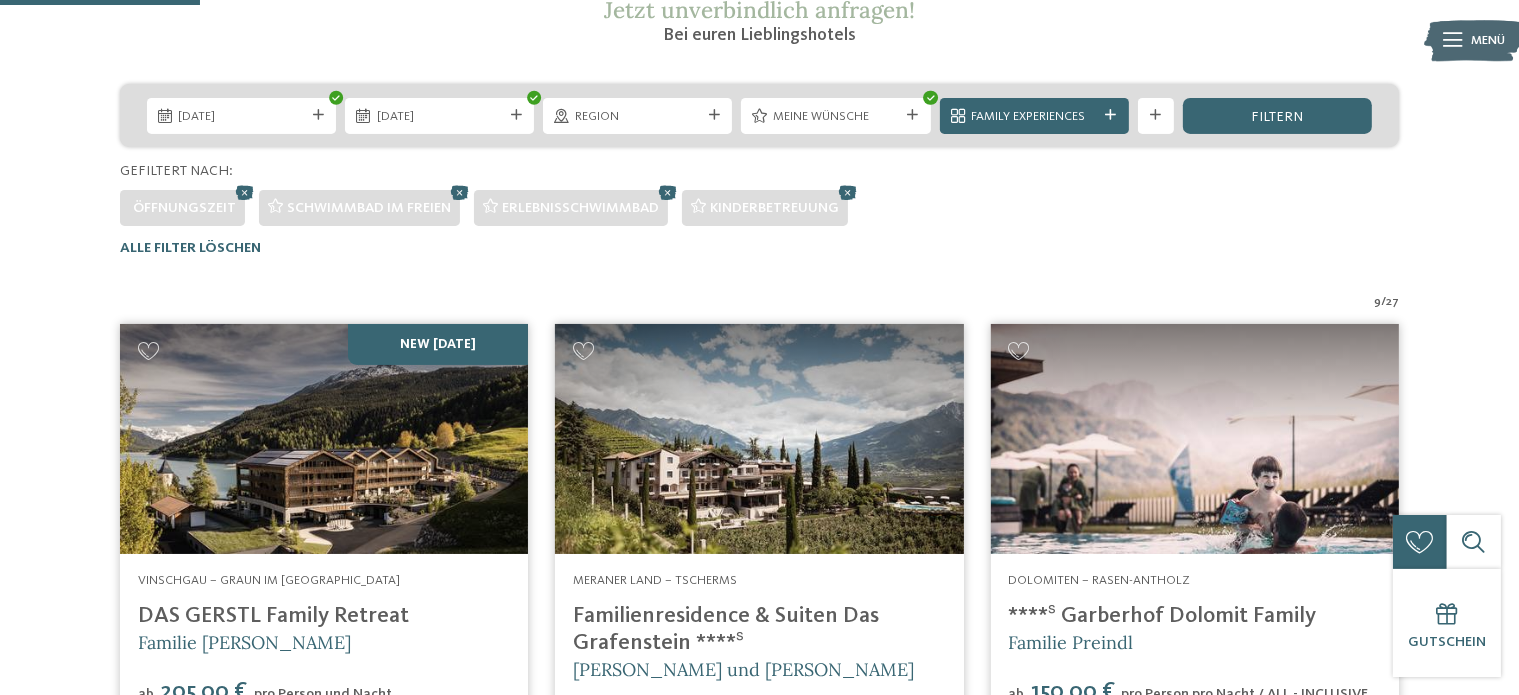 scroll, scrollTop: 579, scrollLeft: 0, axis: vertical 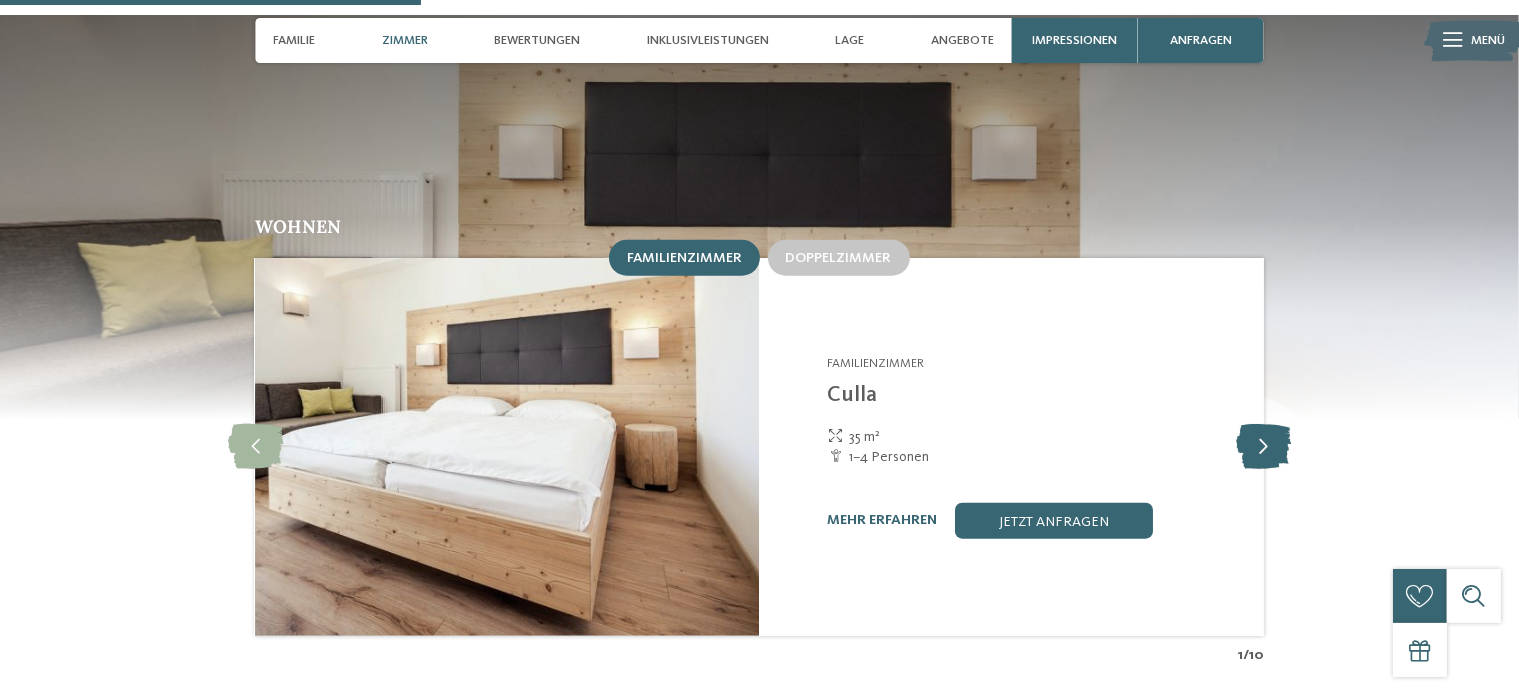 click at bounding box center [1263, 446] 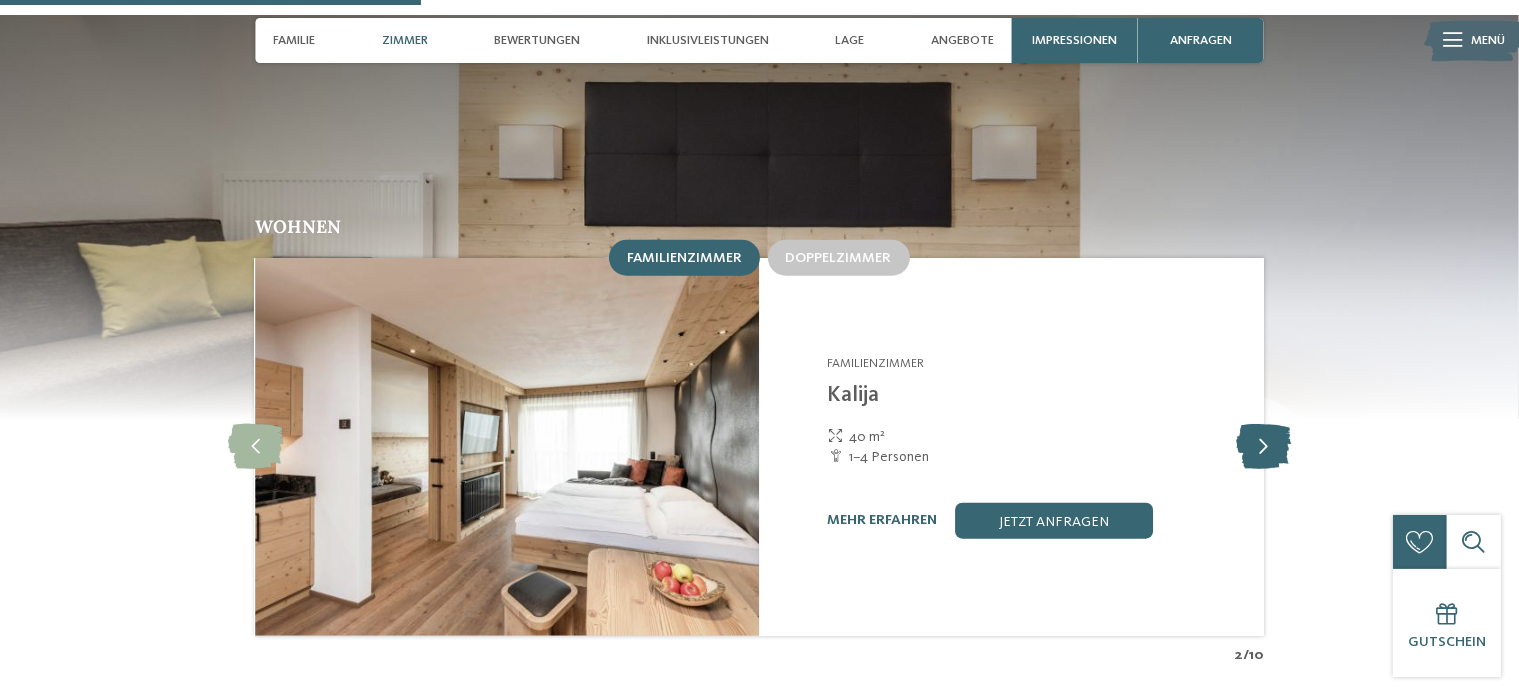 click at bounding box center [1263, 446] 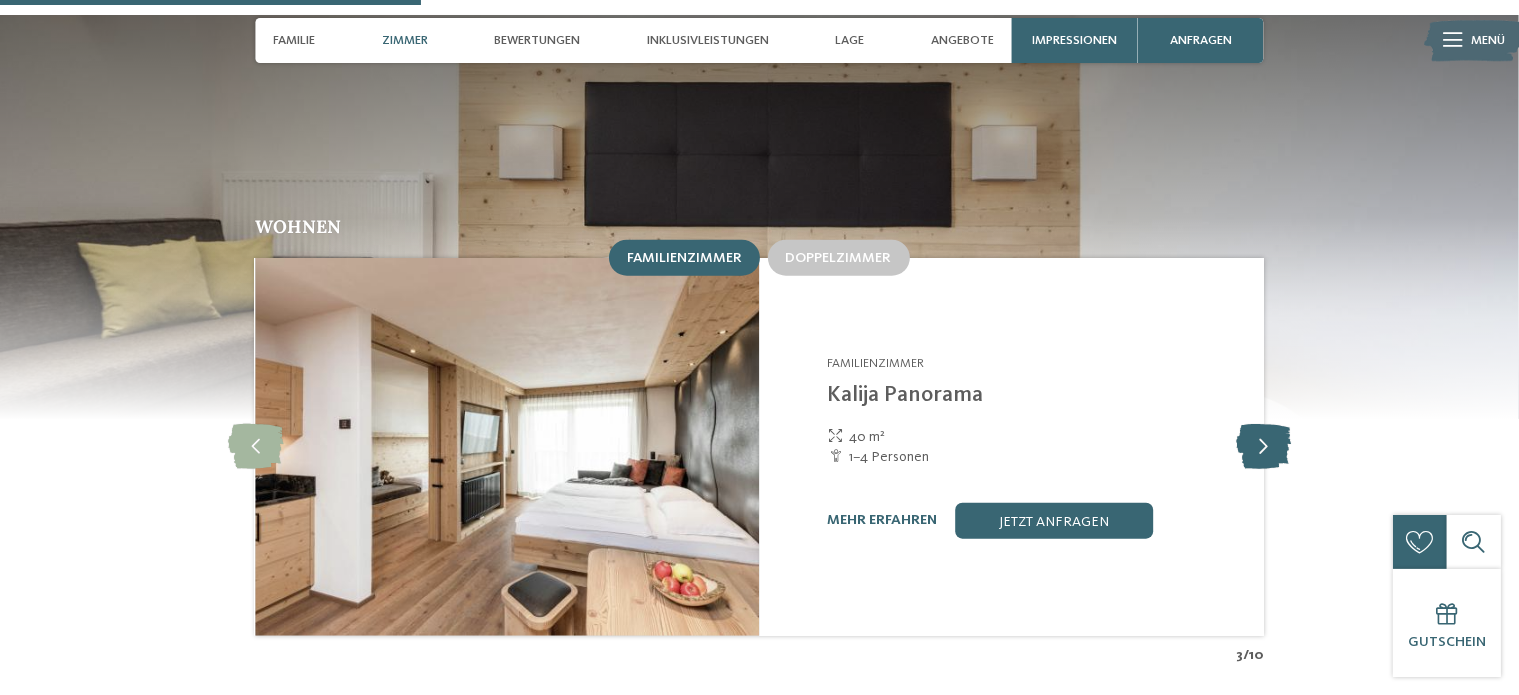 click at bounding box center (1263, 446) 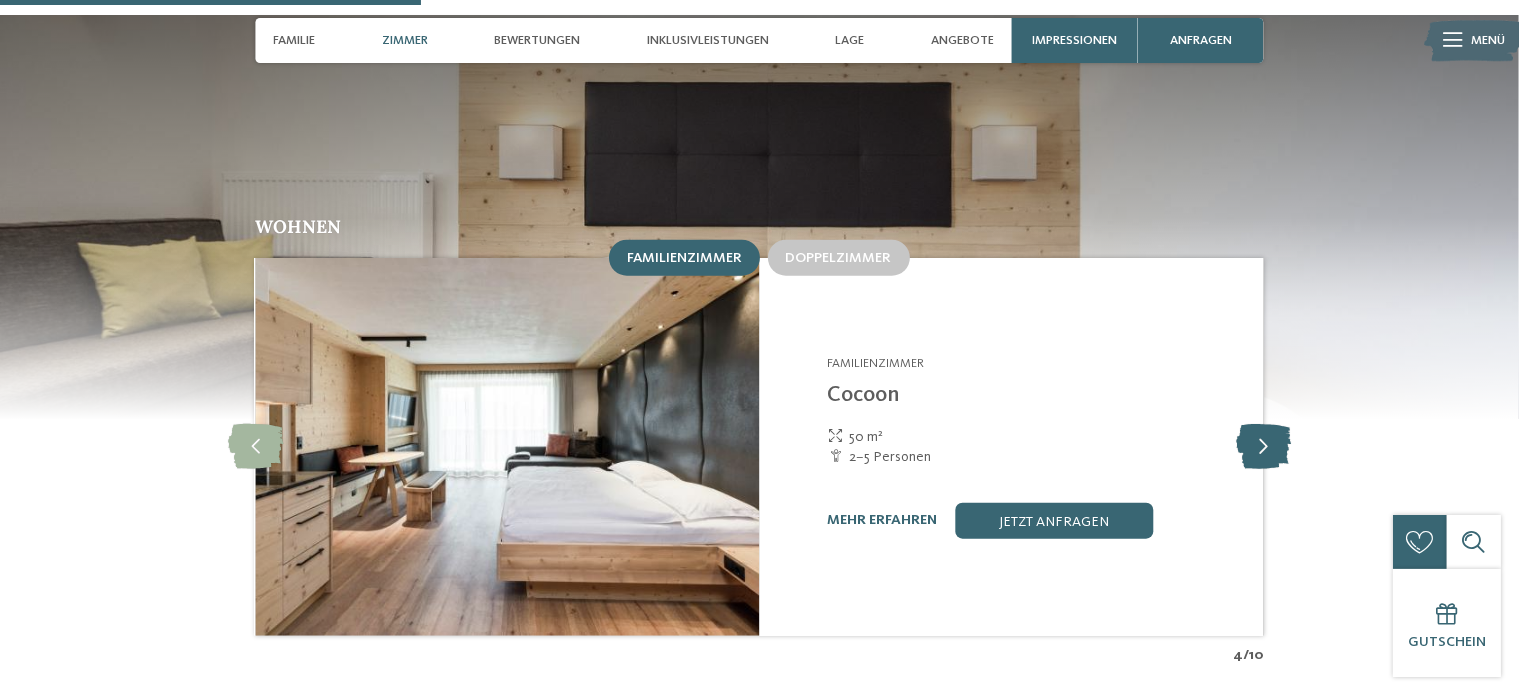 click at bounding box center [1263, 446] 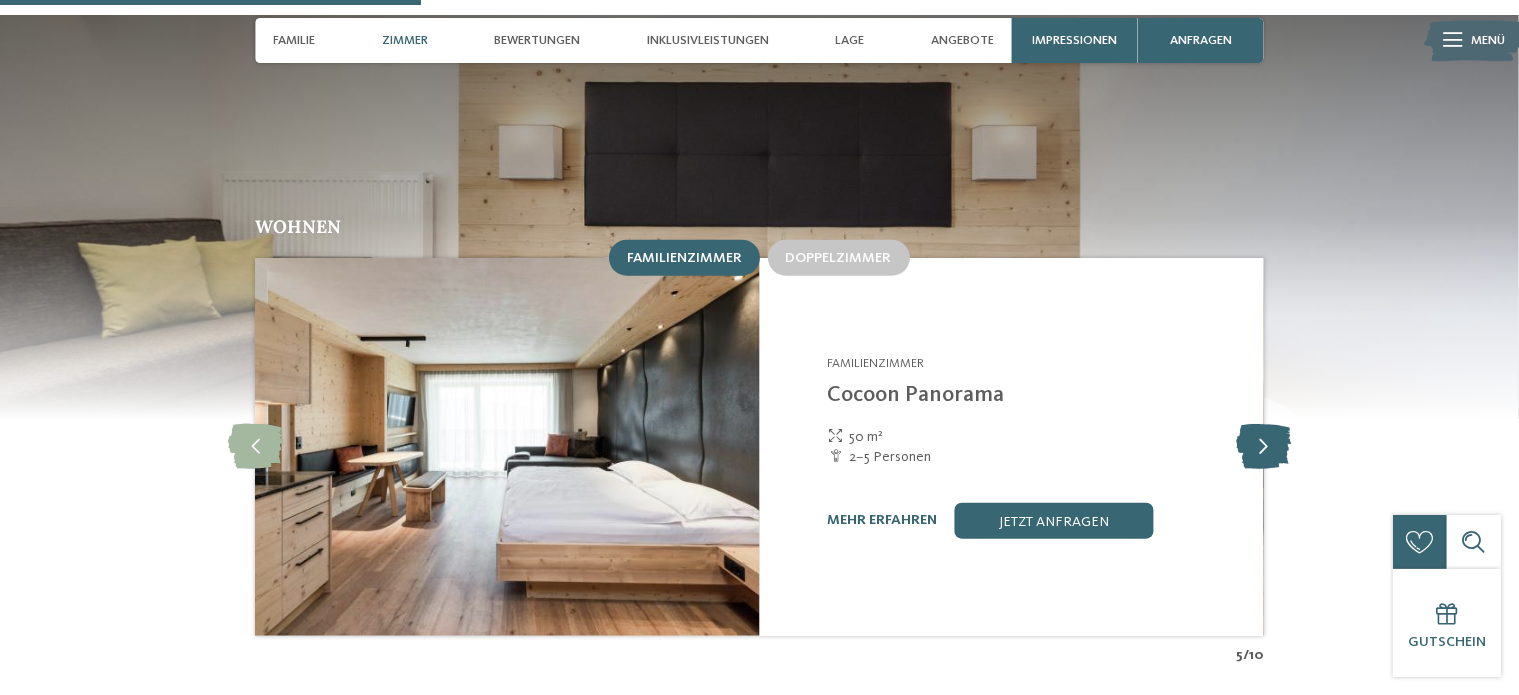 click at bounding box center [1263, 446] 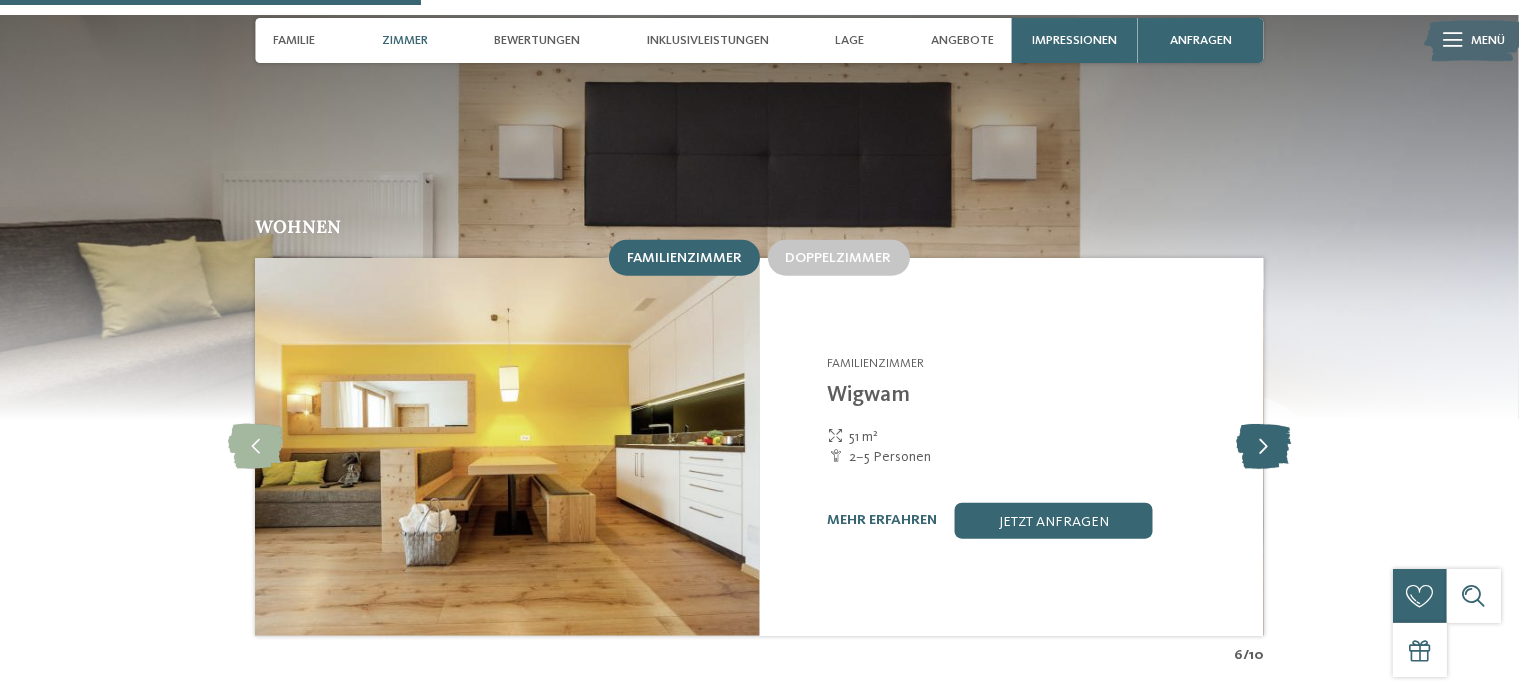 click at bounding box center [1263, 446] 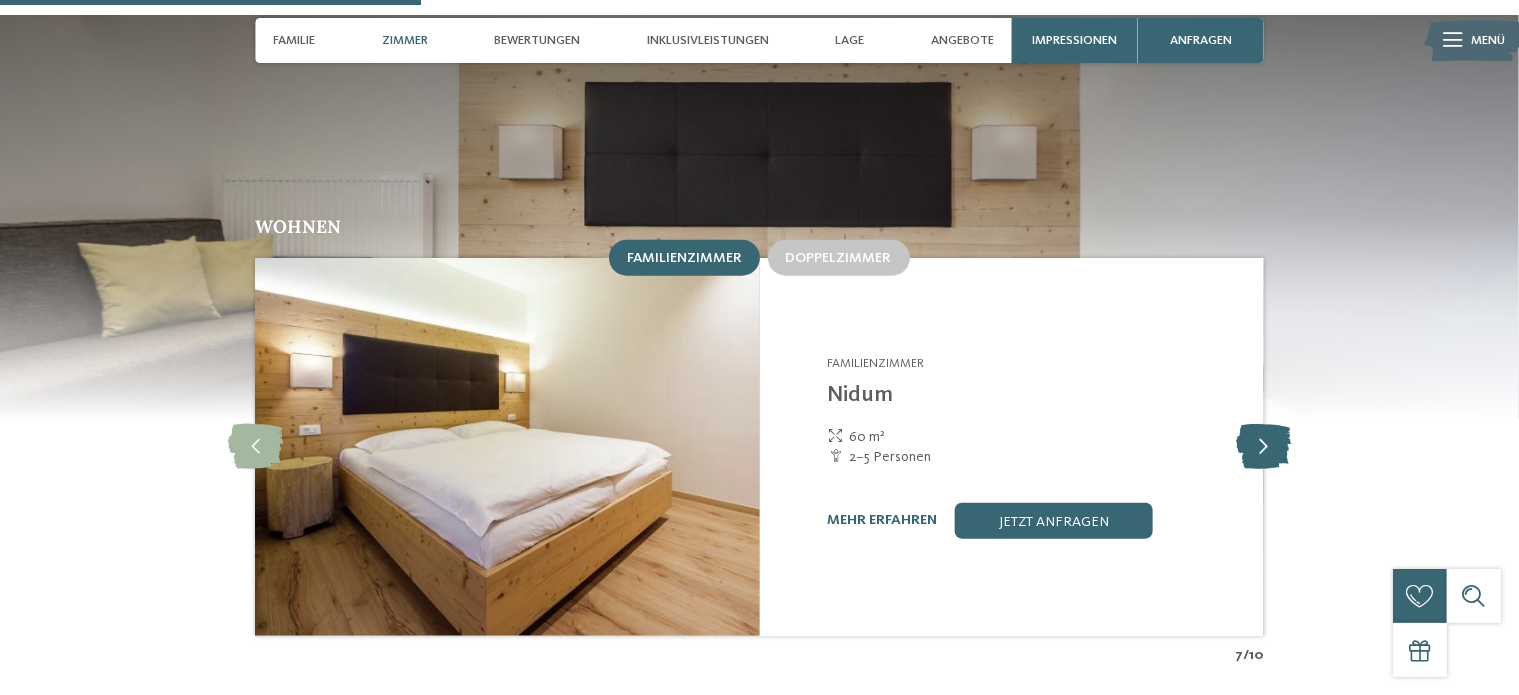 click at bounding box center [1263, 446] 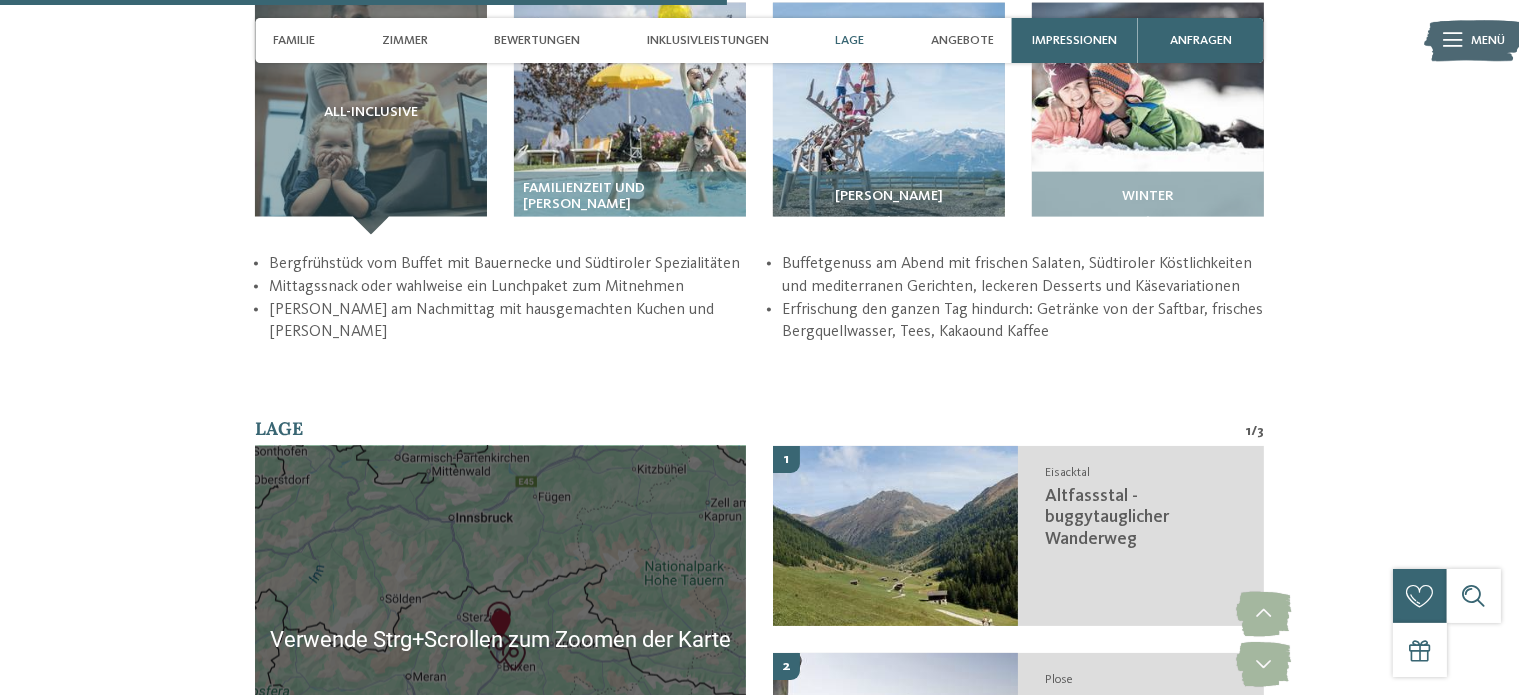 scroll, scrollTop: 2600, scrollLeft: 0, axis: vertical 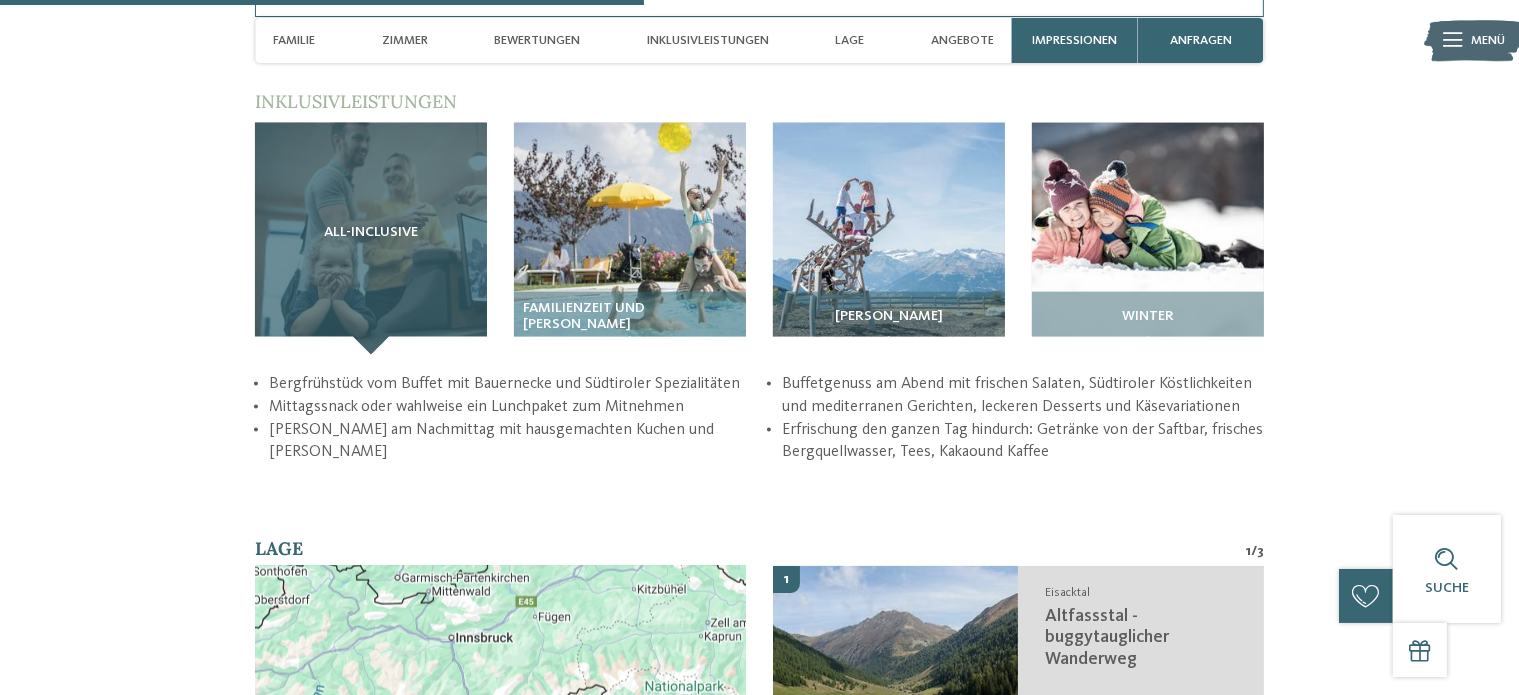 click on "All-inclusive" at bounding box center (371, 239) 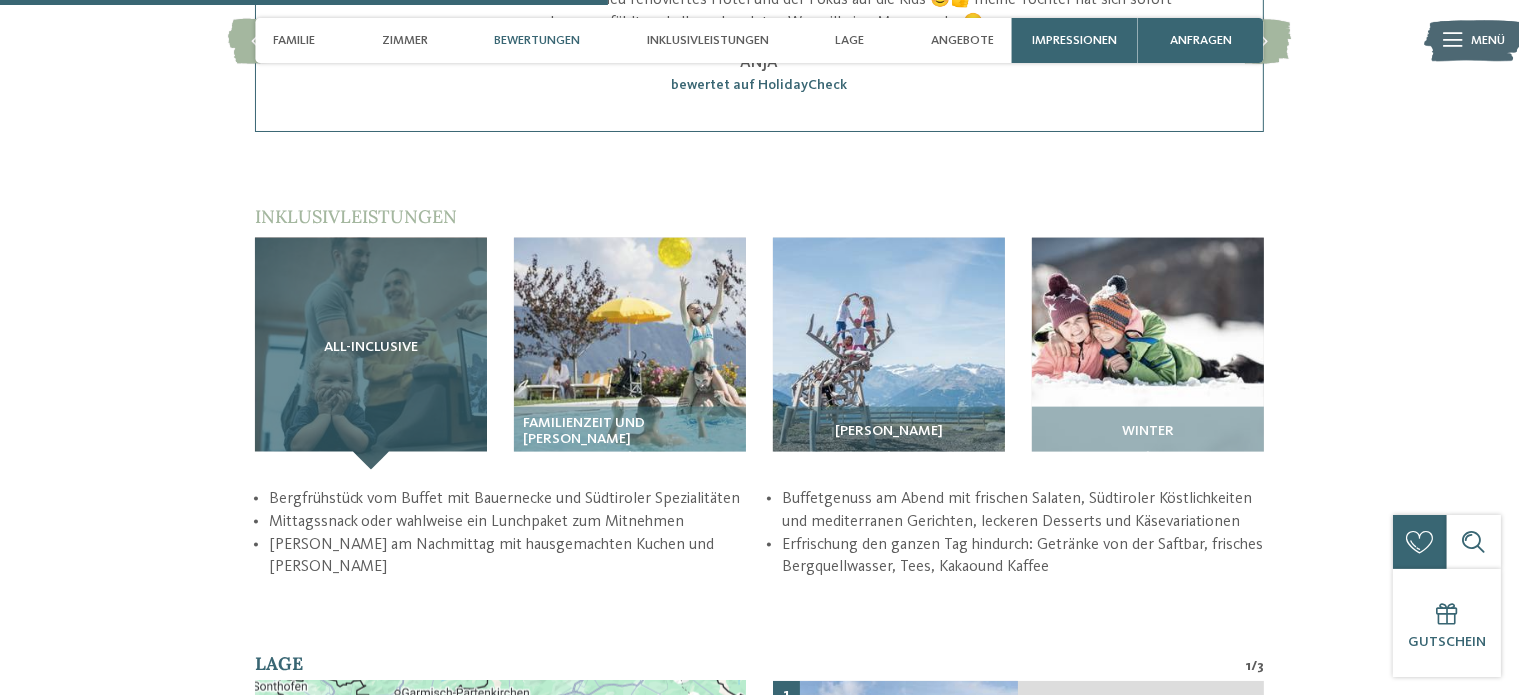 scroll, scrollTop: 2400, scrollLeft: 0, axis: vertical 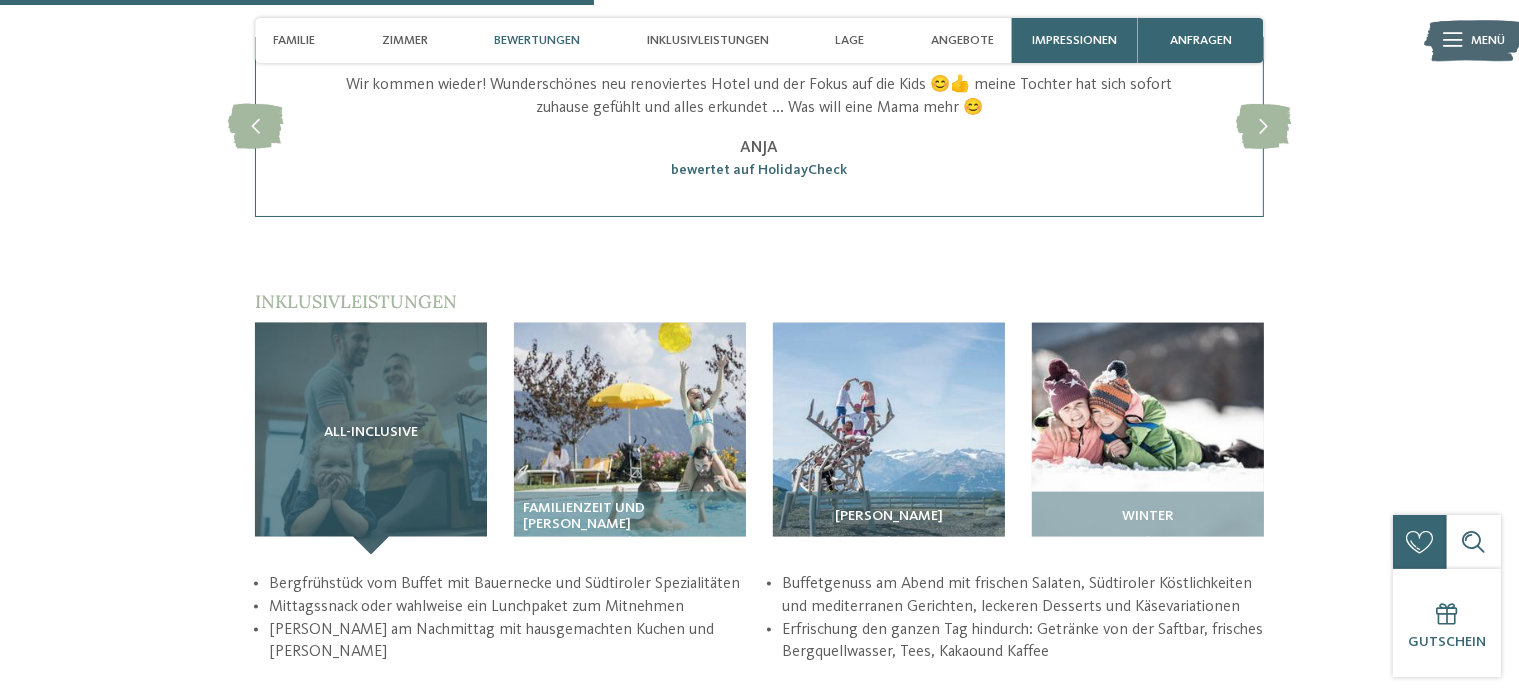 click on "All-inclusive" at bounding box center [371, 433] 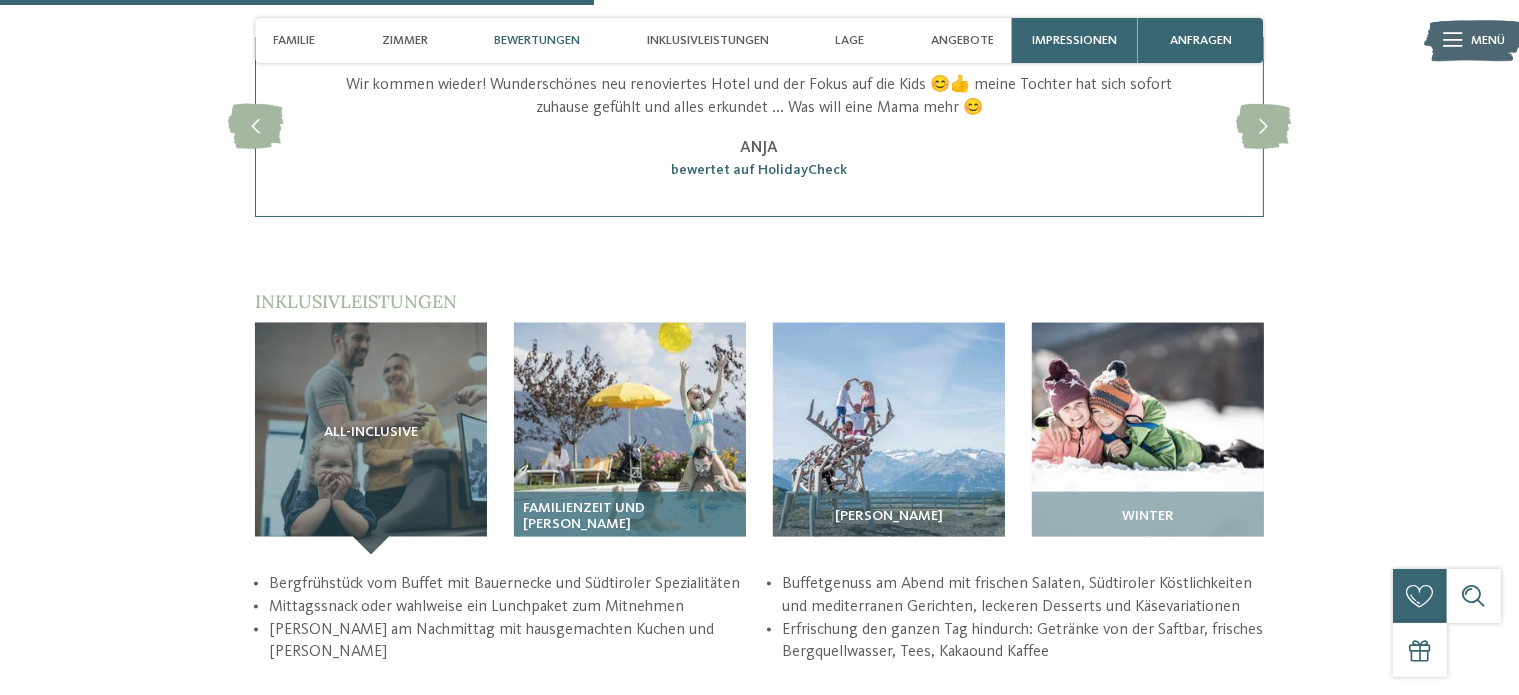 click at bounding box center (630, 439) 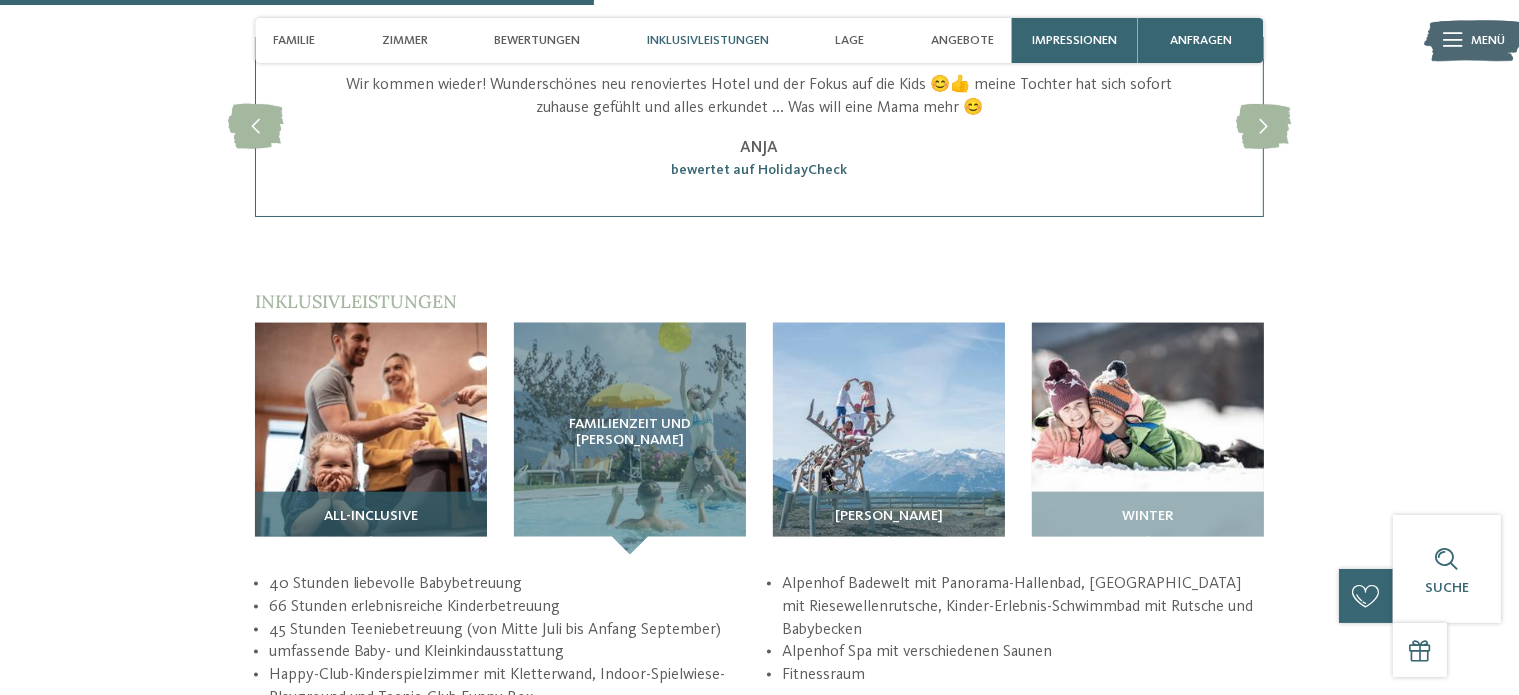 click at bounding box center [371, 439] 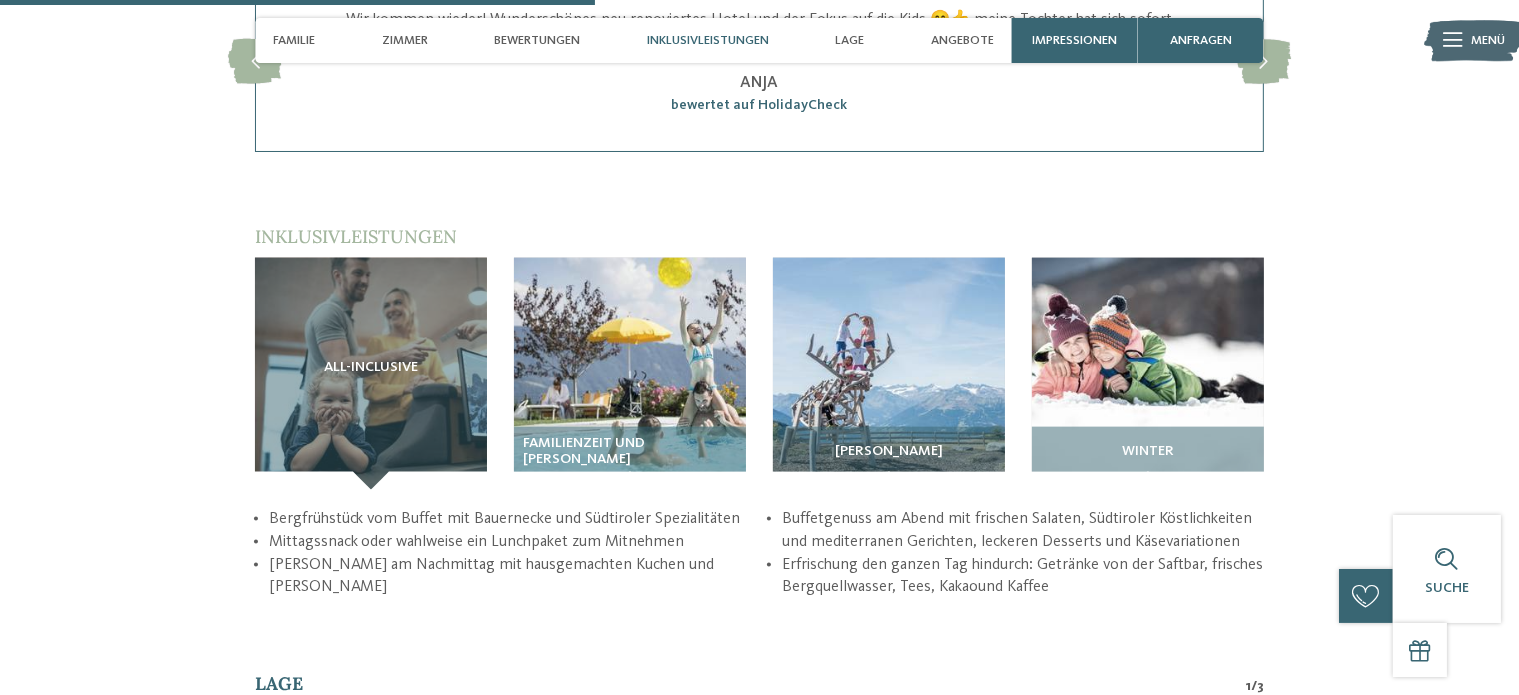 scroll, scrollTop: 2500, scrollLeft: 0, axis: vertical 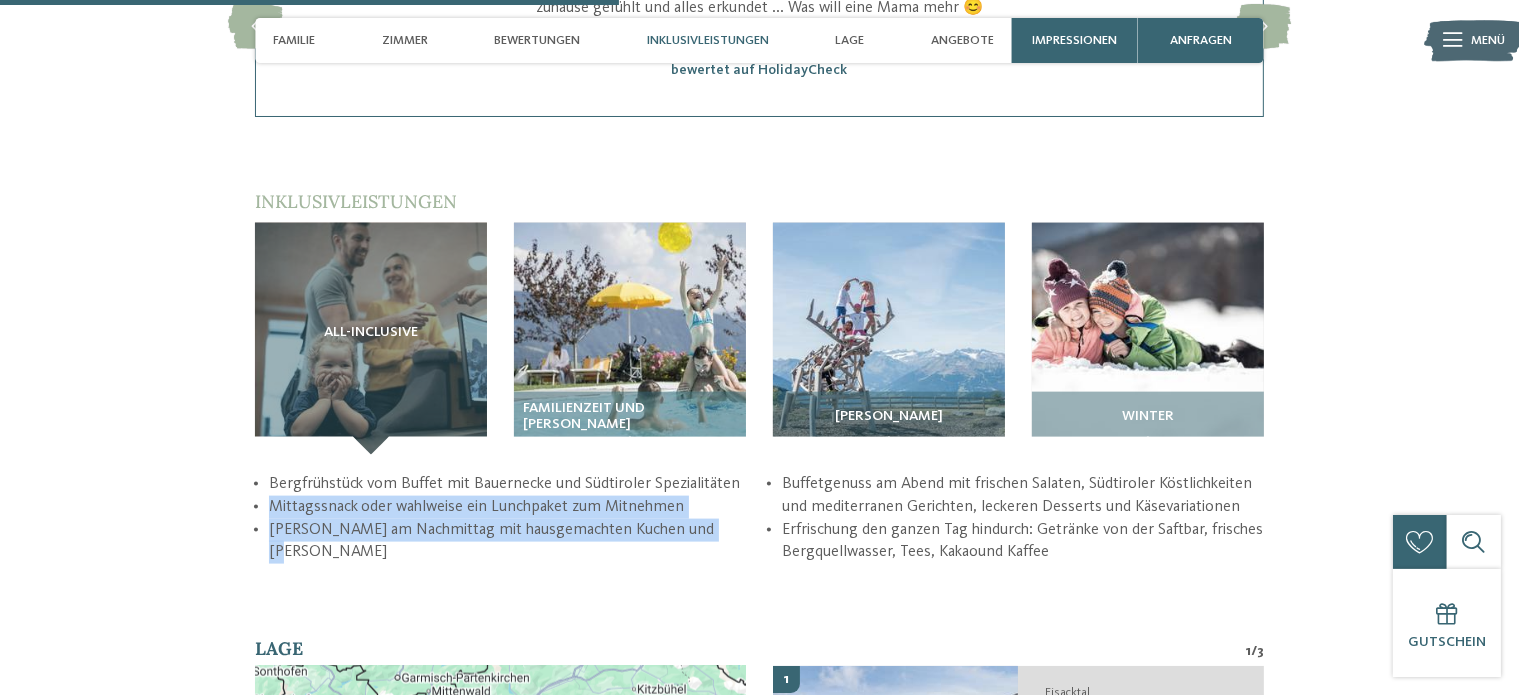drag, startPoint x: 272, startPoint y: 482, endPoint x: 705, endPoint y: 511, distance: 433.97003 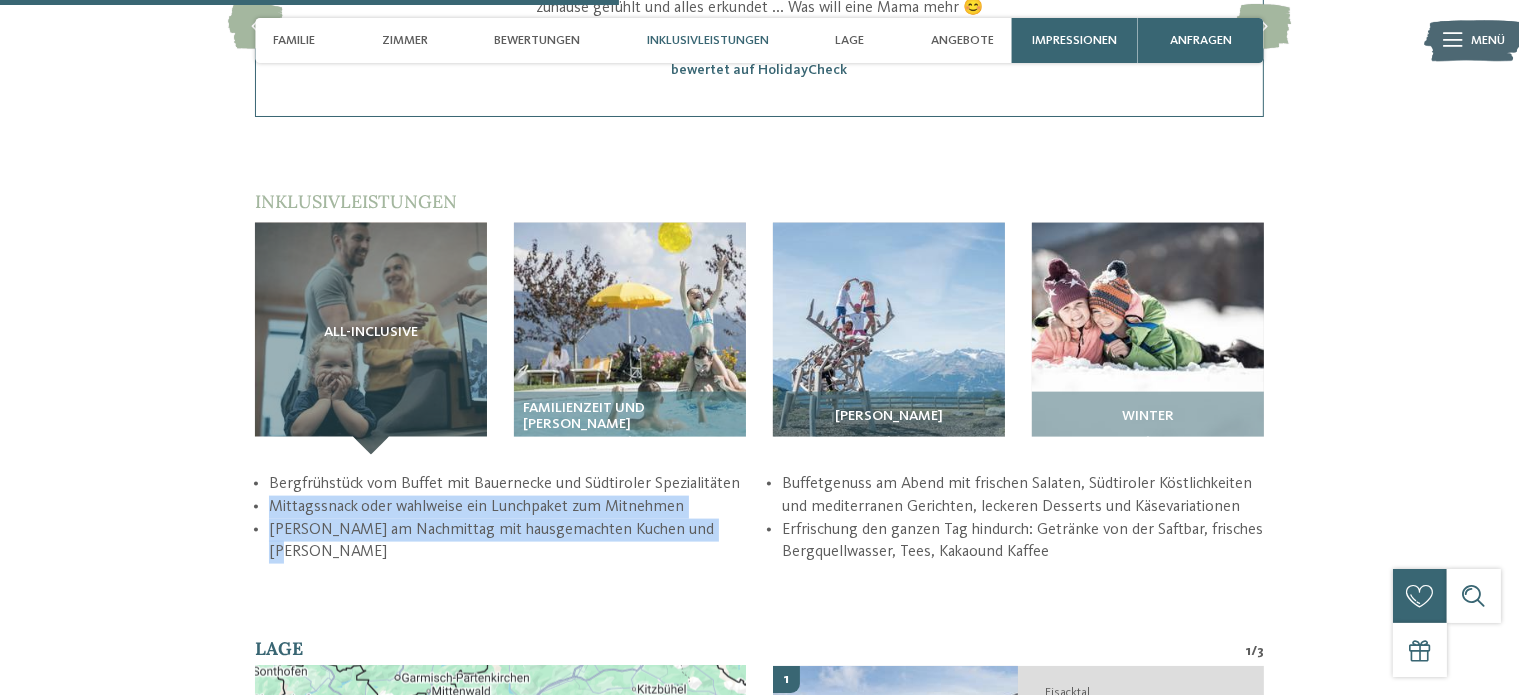click on "Bergfrühstück vom Buffet mit Bauernecke und Südtiroler Spezialitäten  	 Mittagssnack oder wahlweise ein Lunchpaket zum Mitnehmen  	 Bergjause am Nachmittag mit hausgemachten Kuchen und Strudel  	 Buffetgenuss am Abend mit frischen Salaten, Südtiroler Köstlichkeiten und mediterranen Gerichten, leckeren Desserts und Käsevariationen  	 Erfrischung den ganzen Tag hindurch: Getränke von der Saftbar, frisches Bergquellwasser, Tees, Kakaound Kaffee" at bounding box center [759, 518] 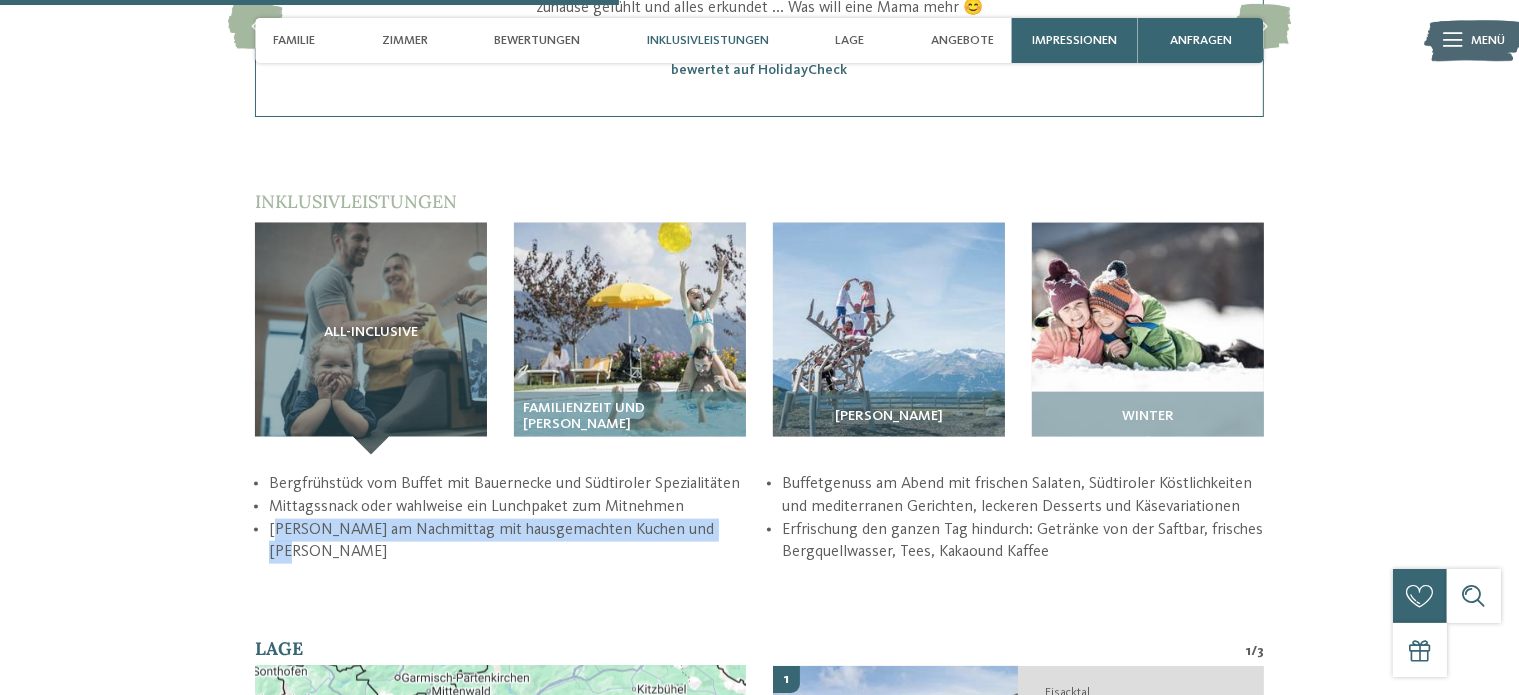 drag, startPoint x: 280, startPoint y: 500, endPoint x: 713, endPoint y: 533, distance: 434.25568 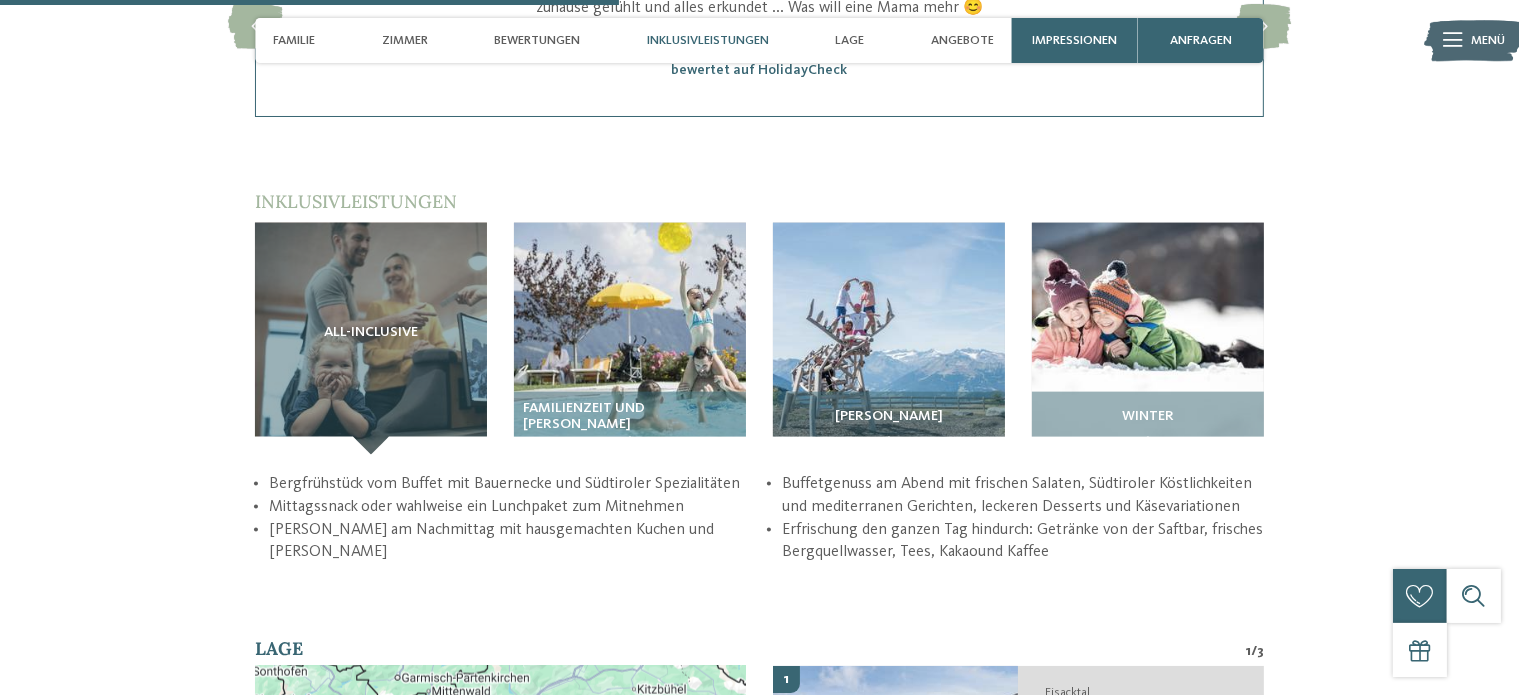click on "zurück zur Hotelübersicht
Familie Pabst" at bounding box center [759, 479] 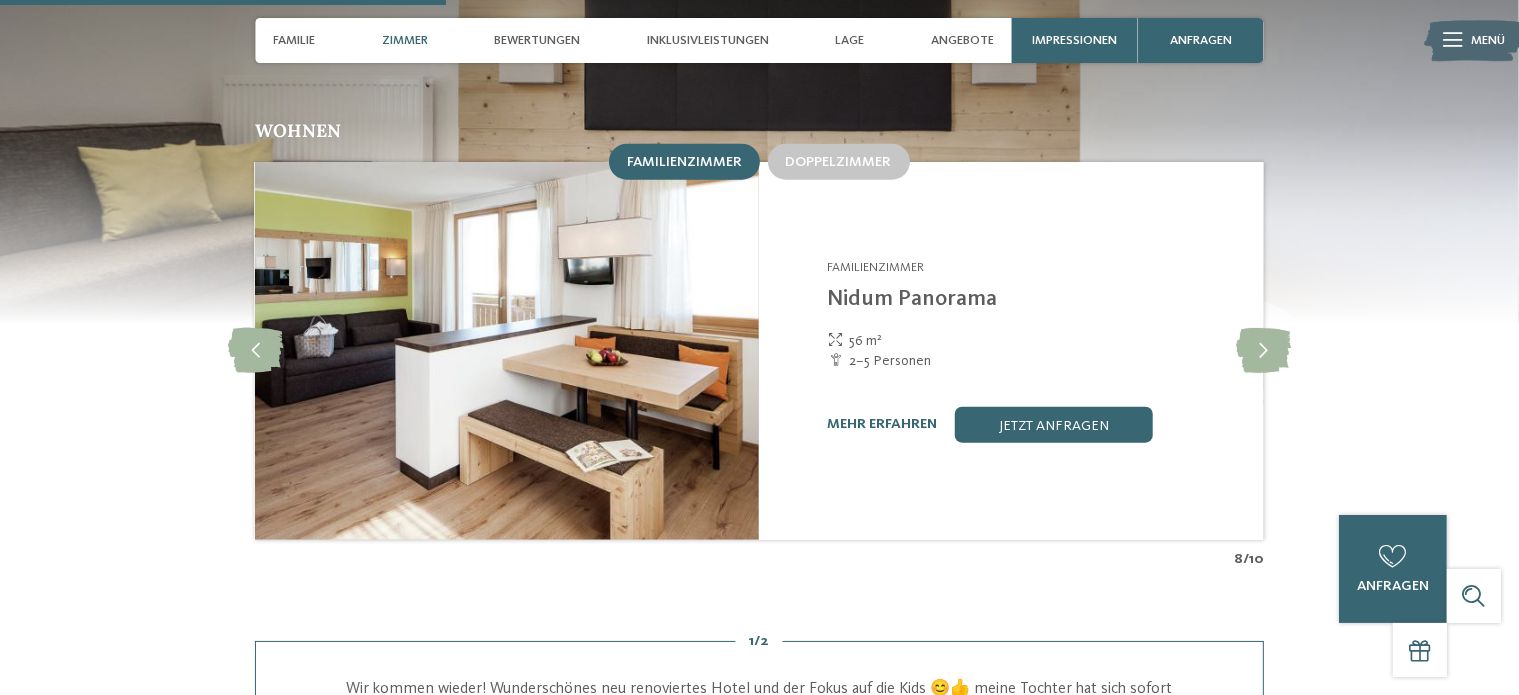 scroll, scrollTop: 1800, scrollLeft: 0, axis: vertical 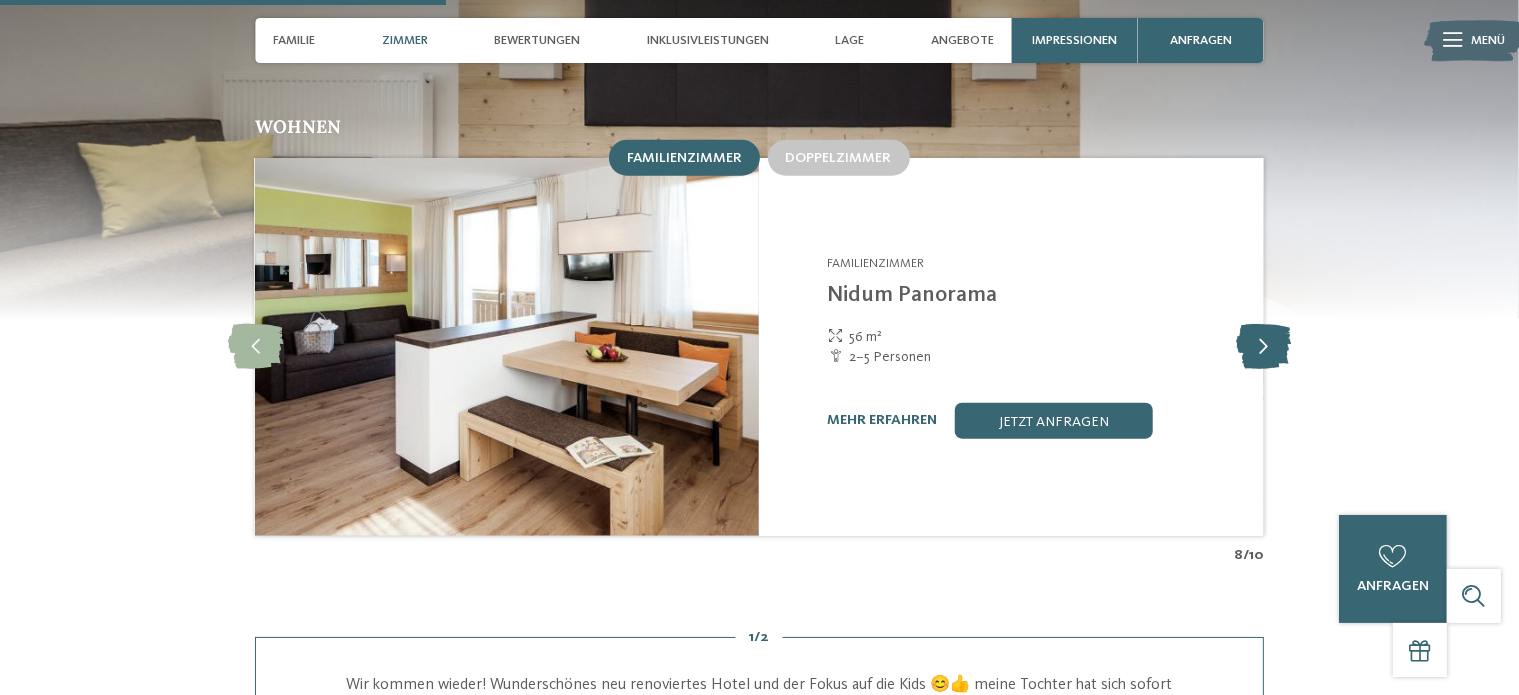 click at bounding box center (1263, 346) 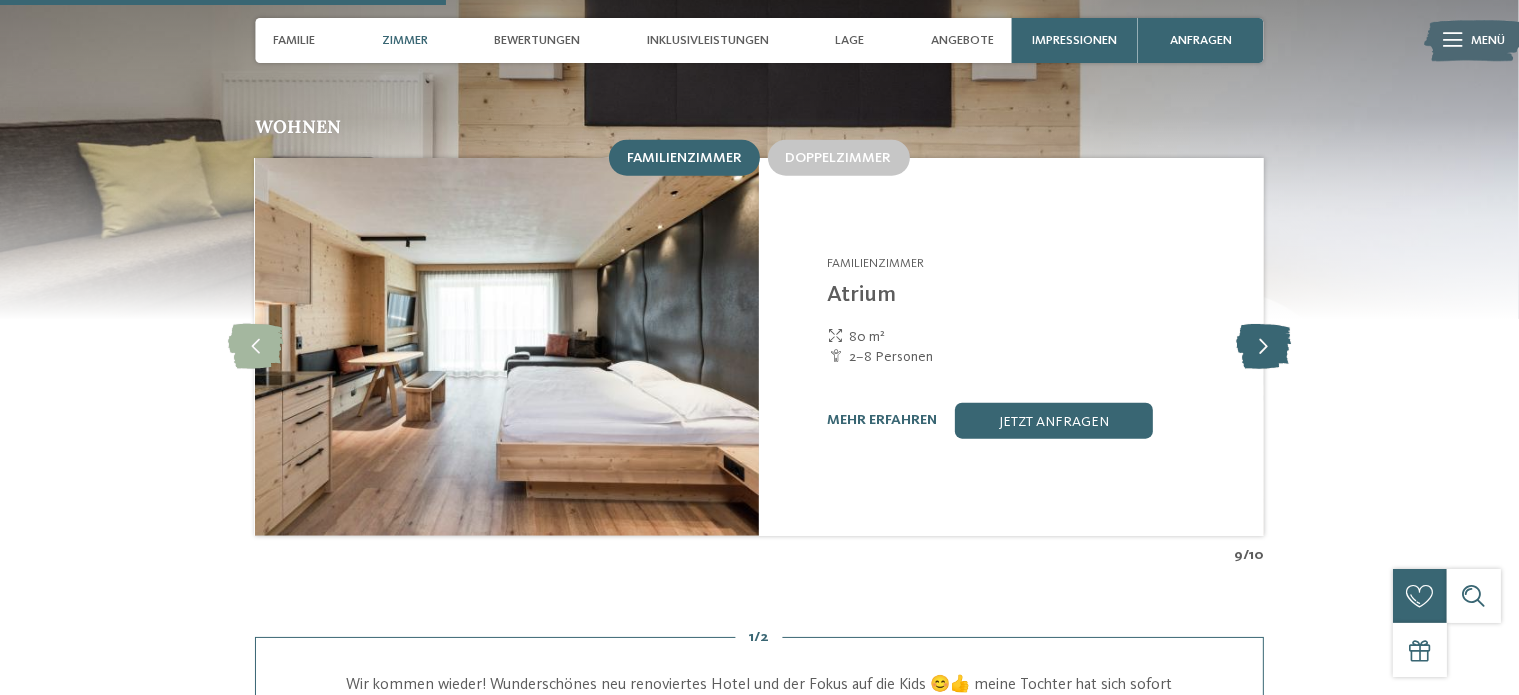 click at bounding box center [1263, 346] 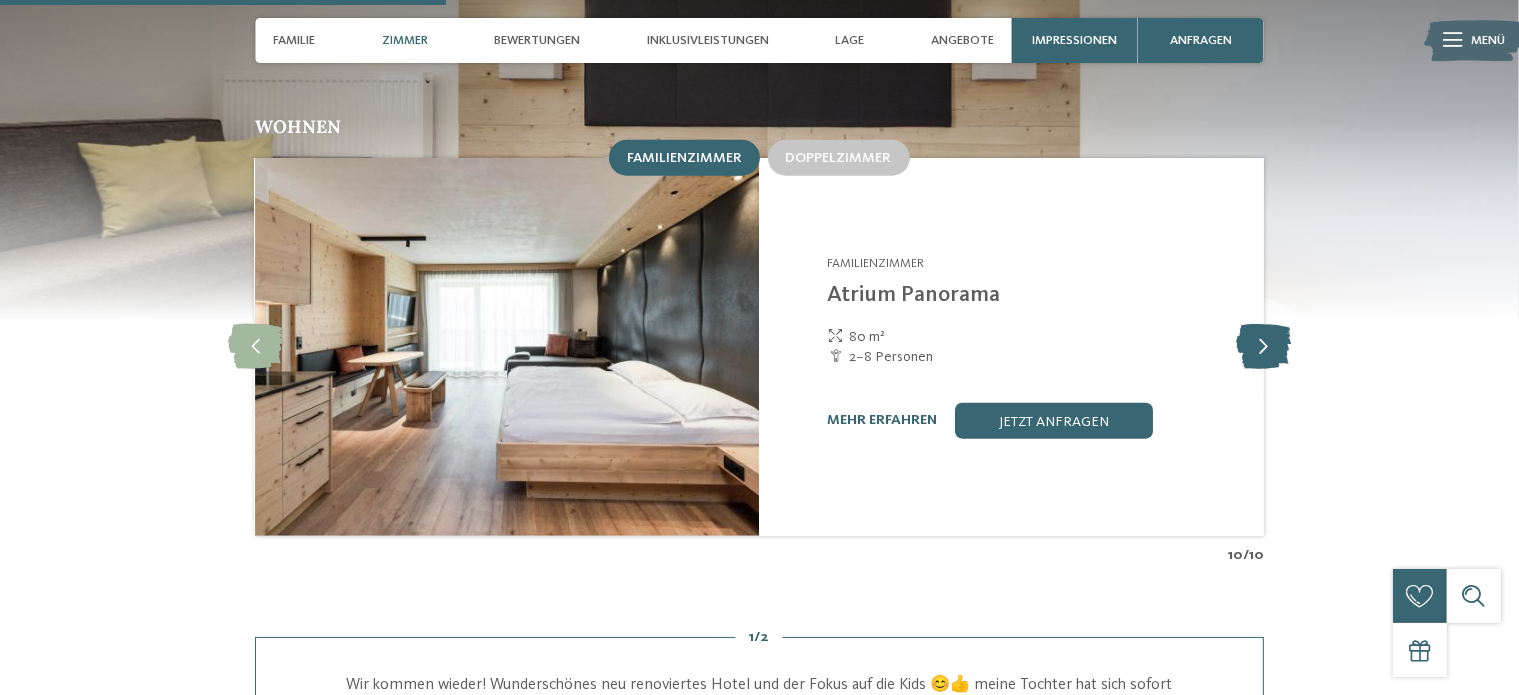 click at bounding box center (1263, 346) 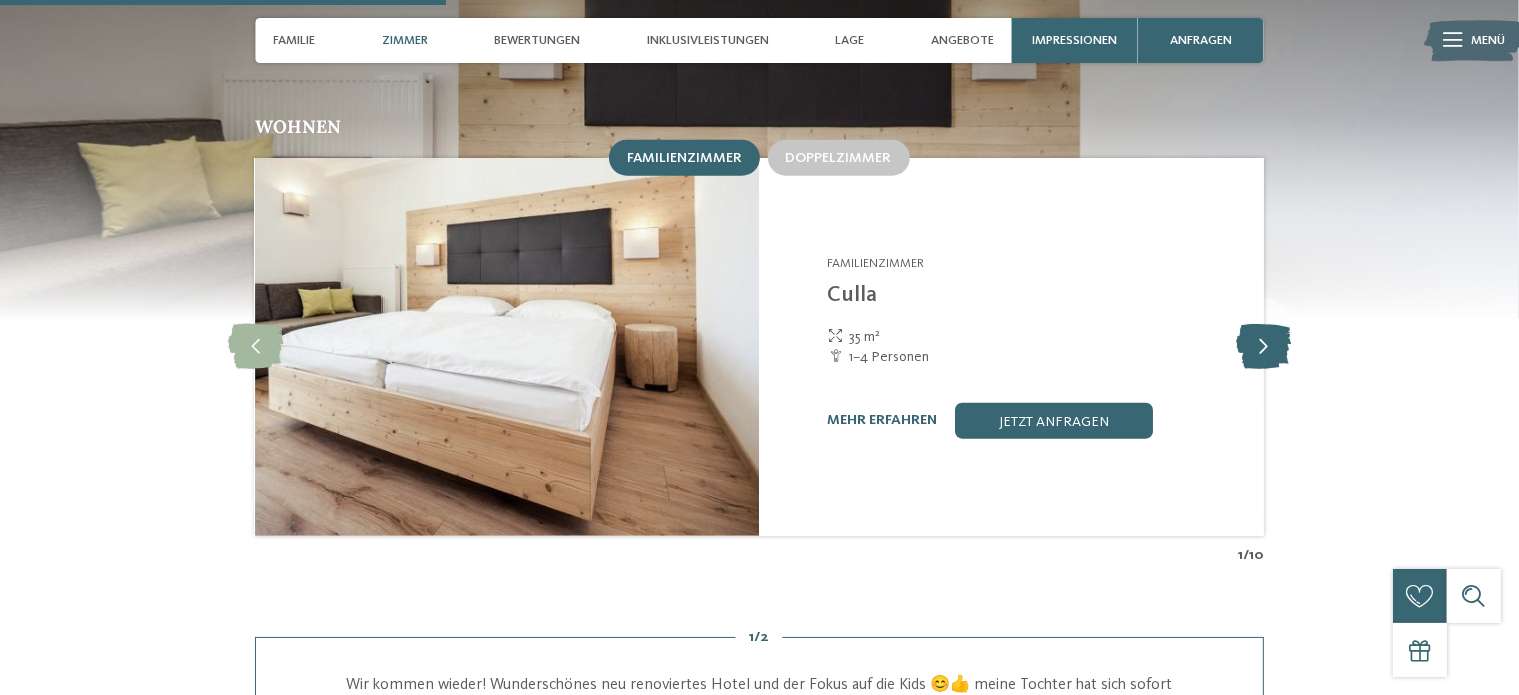 click at bounding box center [1263, 346] 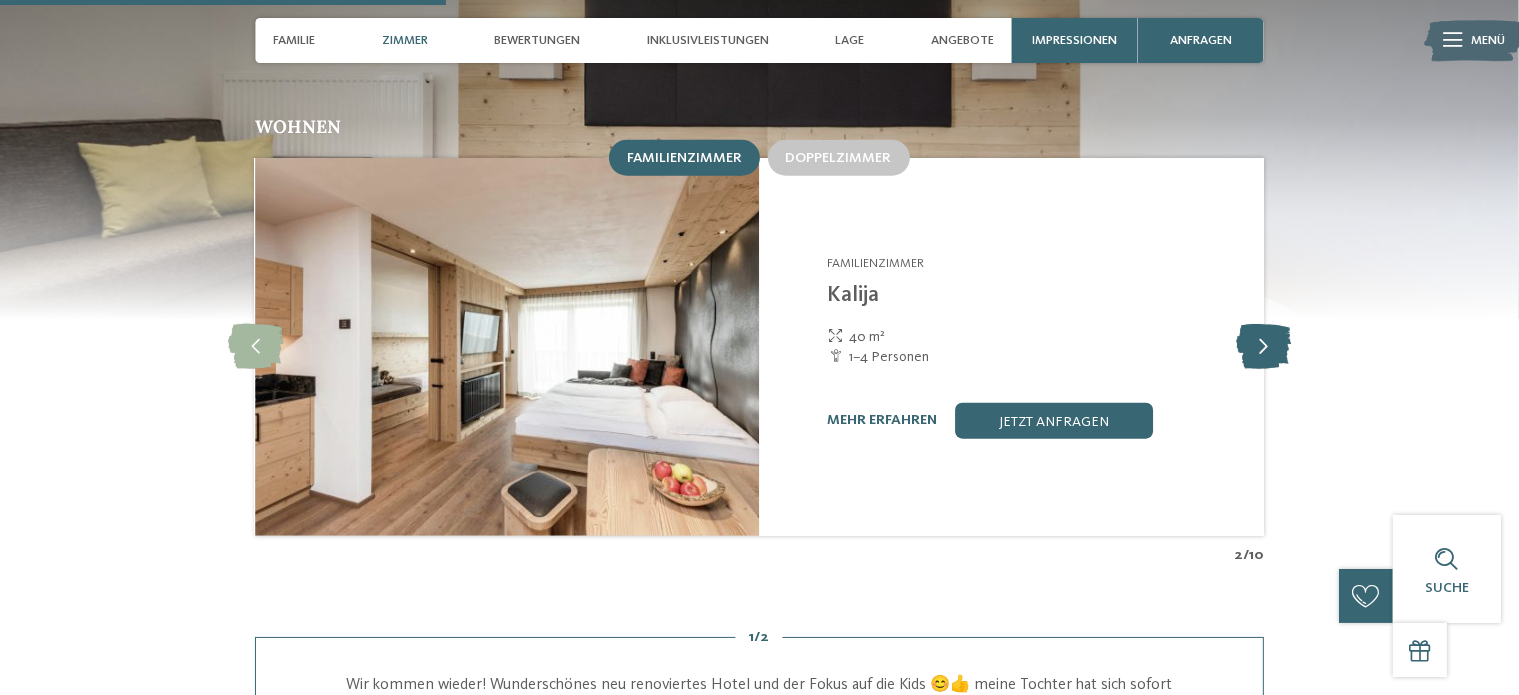 click at bounding box center [1263, 346] 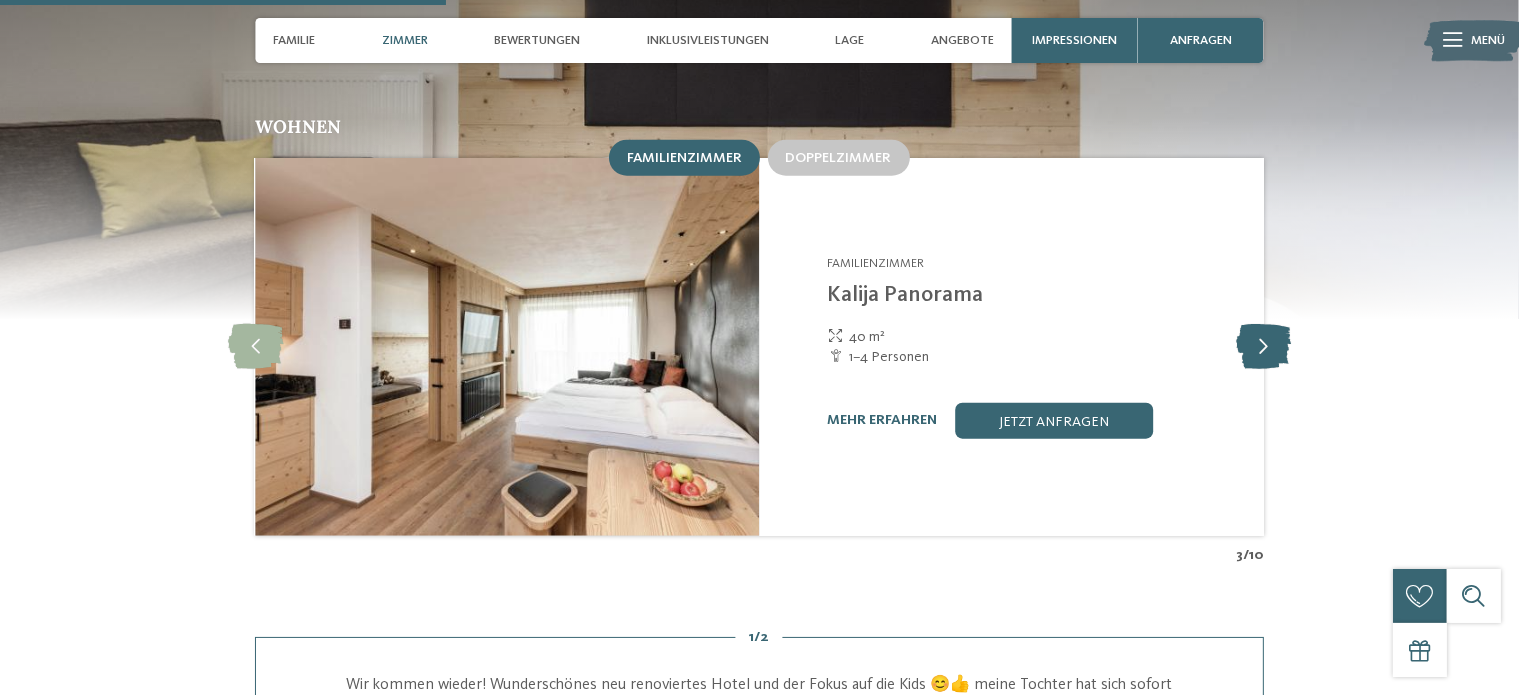 click at bounding box center [1263, 346] 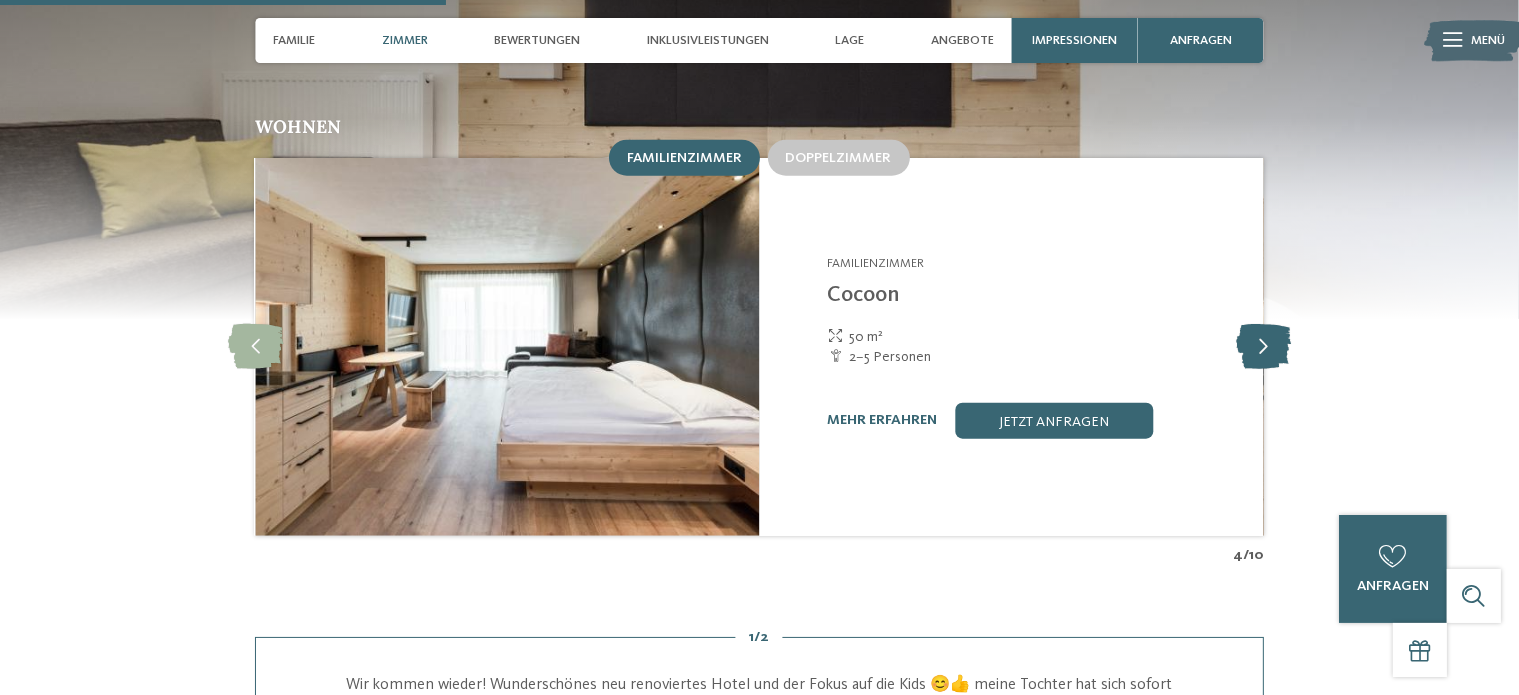 click at bounding box center [1263, 346] 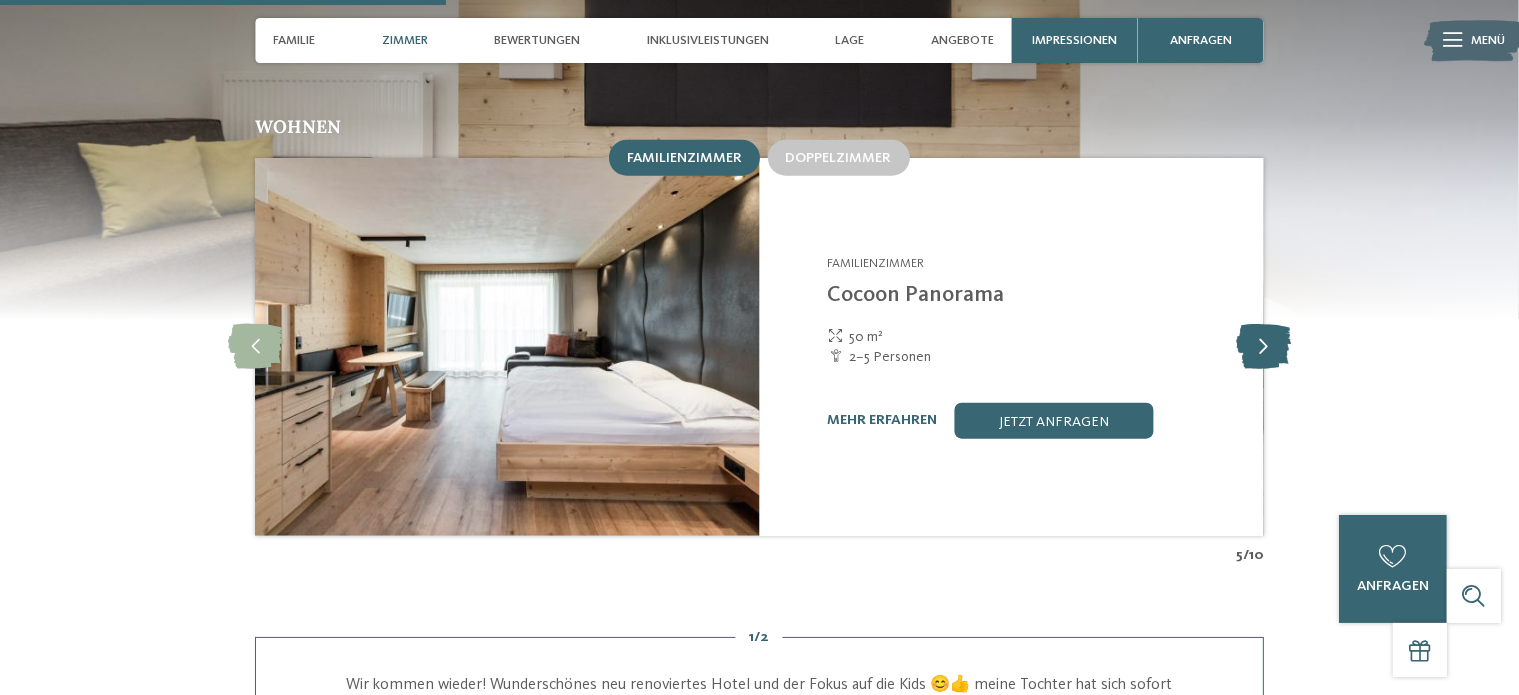 click at bounding box center (1263, 346) 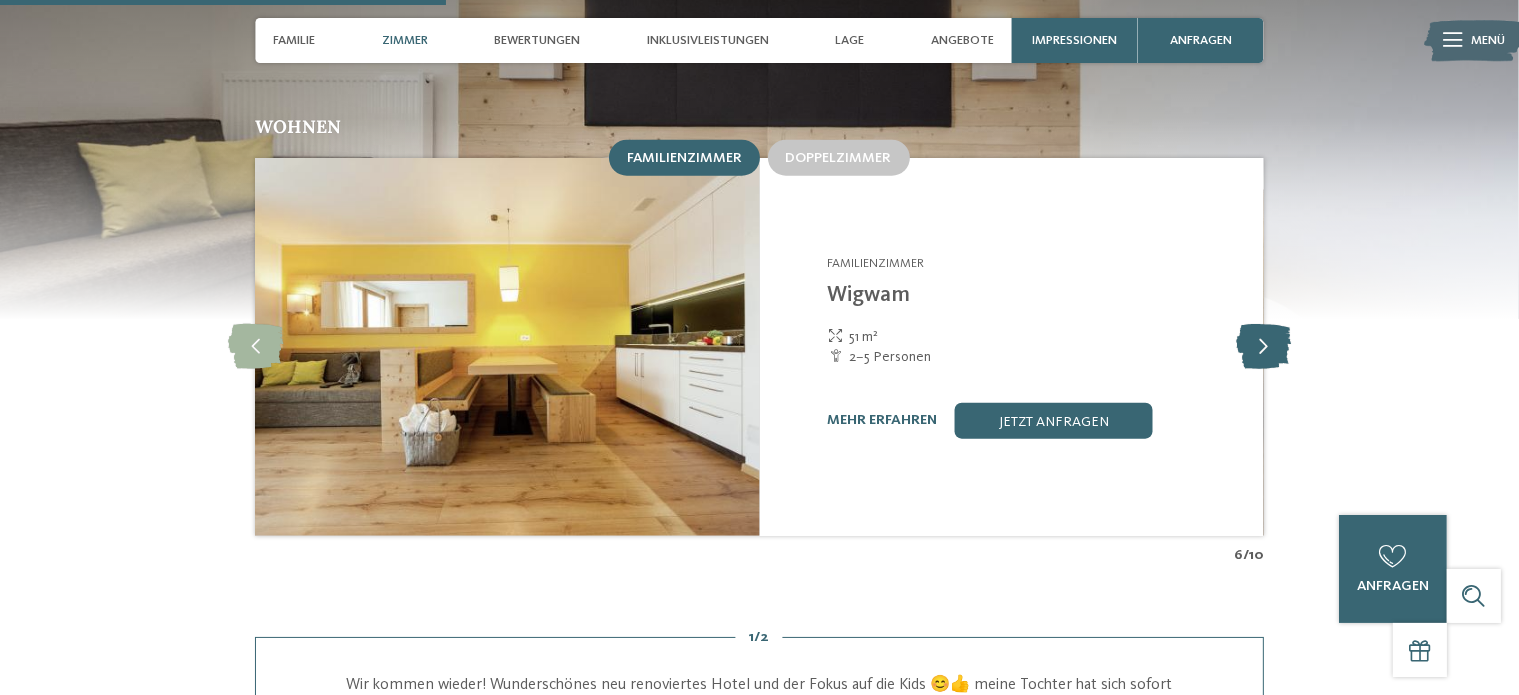 click at bounding box center [1263, 346] 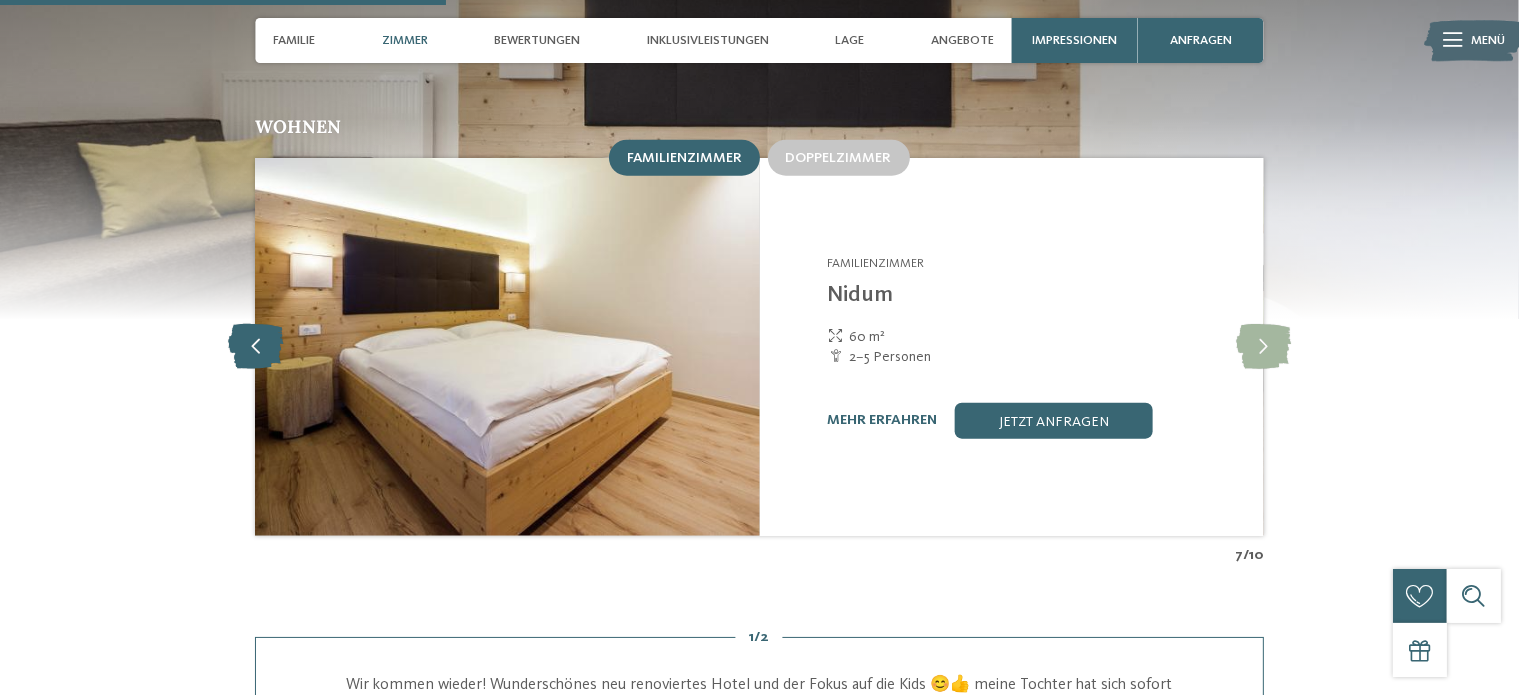 click at bounding box center [255, 346] 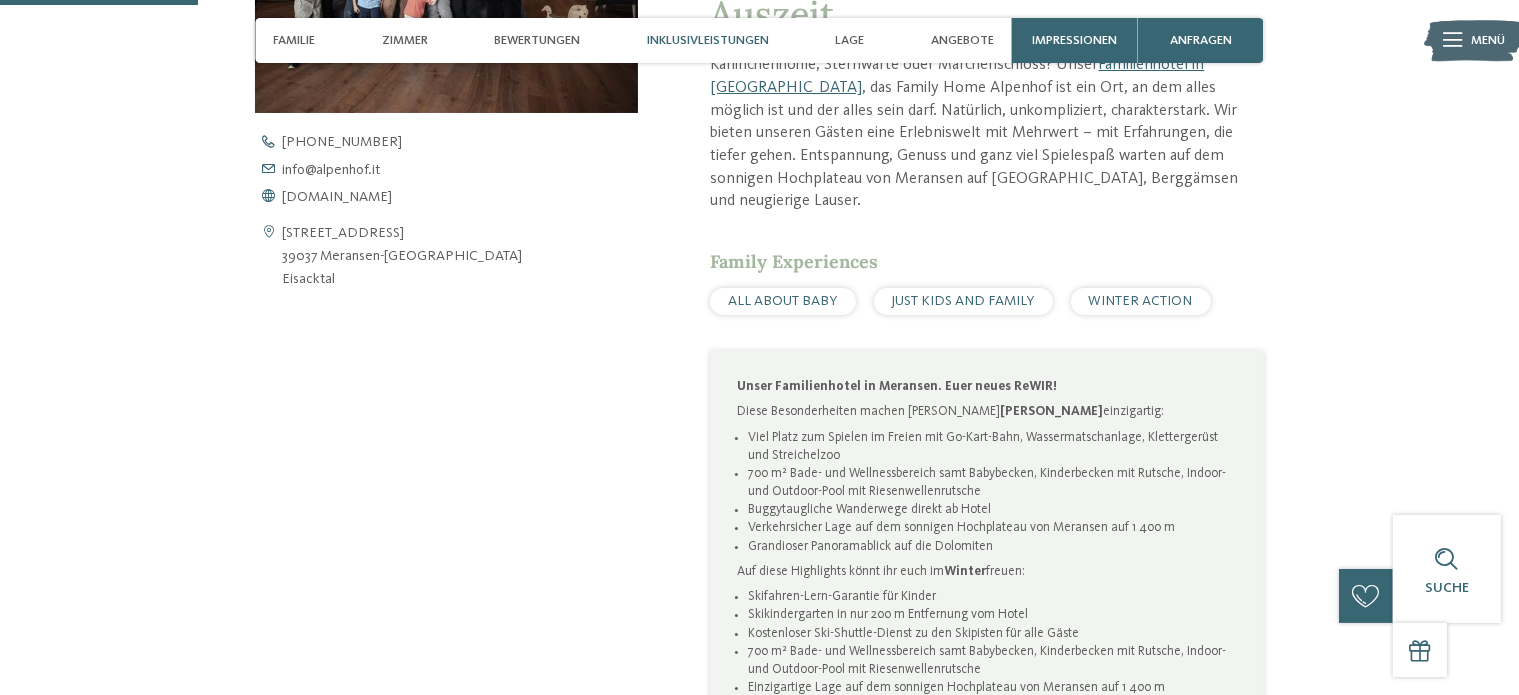 click on "Inklusivleistungen" at bounding box center [708, 40] 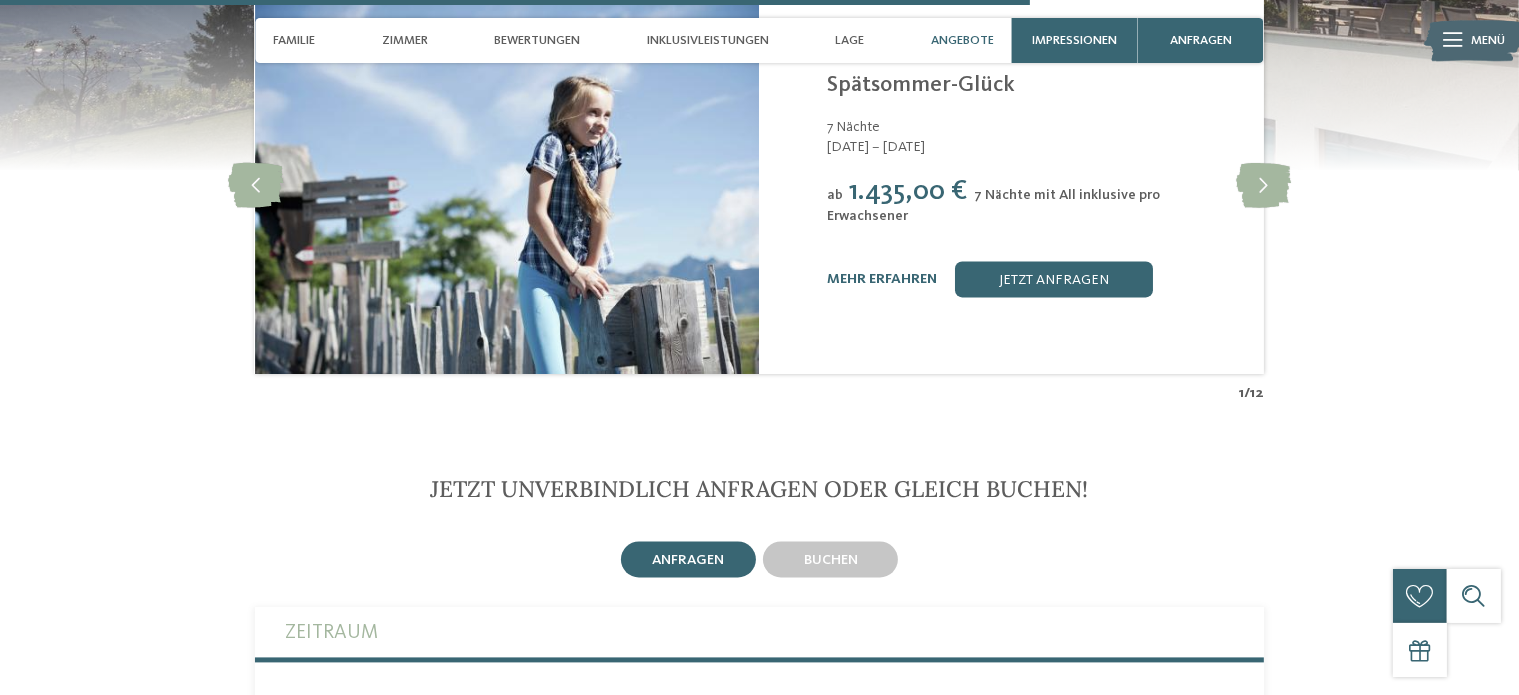 scroll, scrollTop: 3557, scrollLeft: 0, axis: vertical 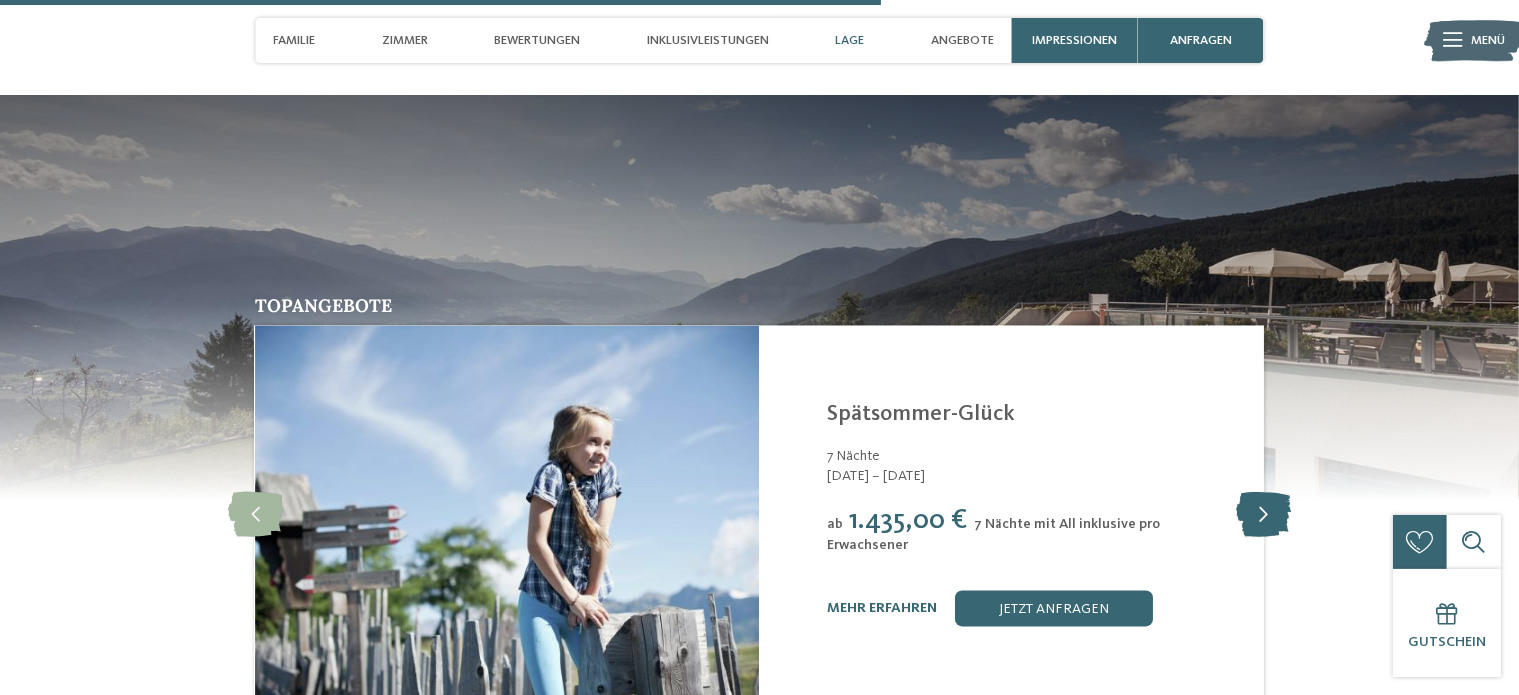 click at bounding box center (1263, 514) 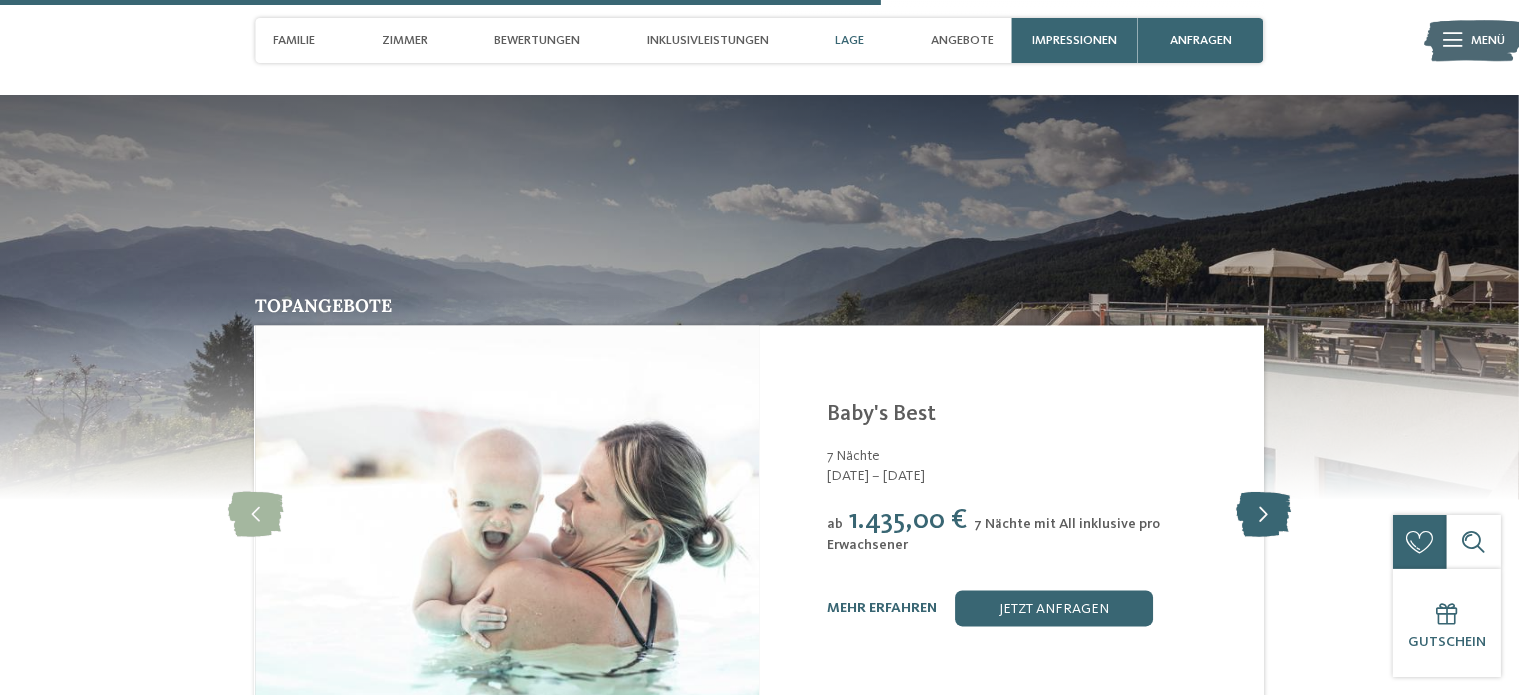 click at bounding box center (1263, 514) 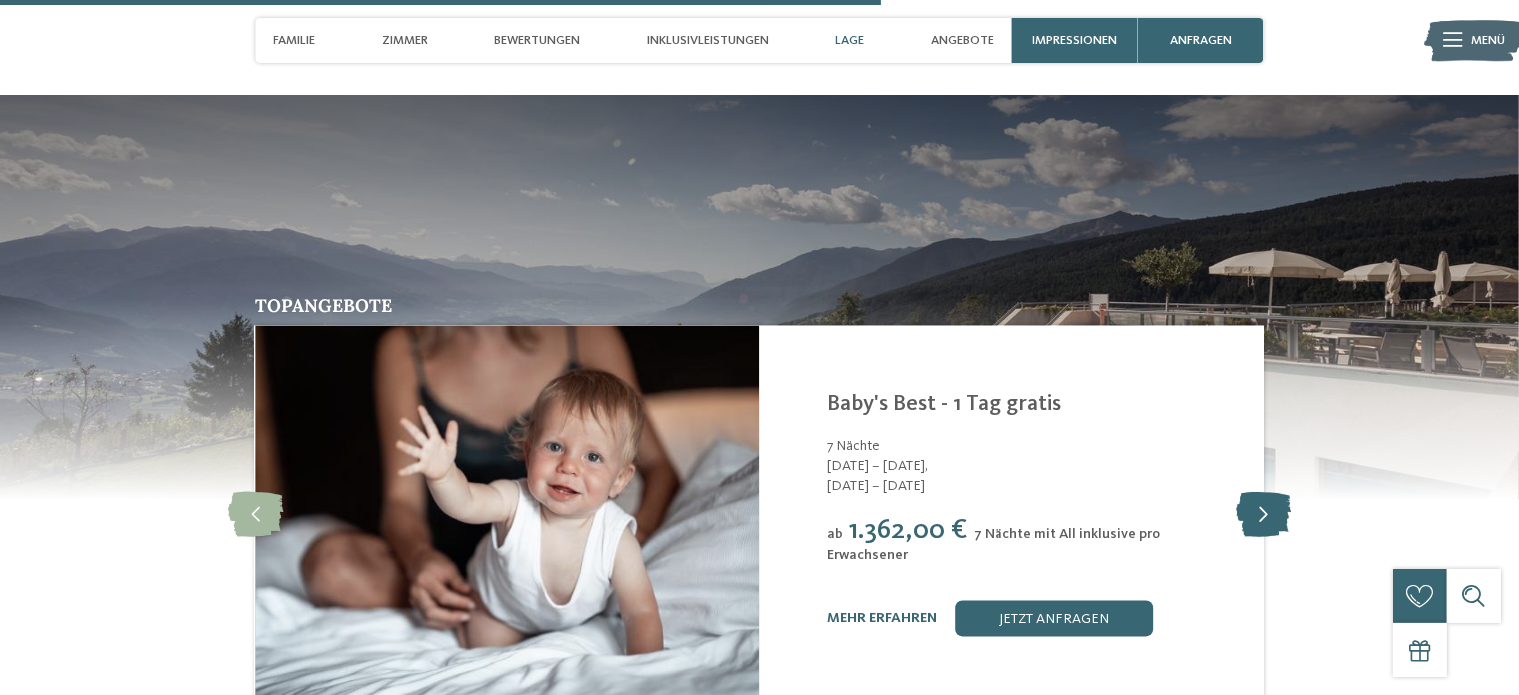 click at bounding box center [1263, 514] 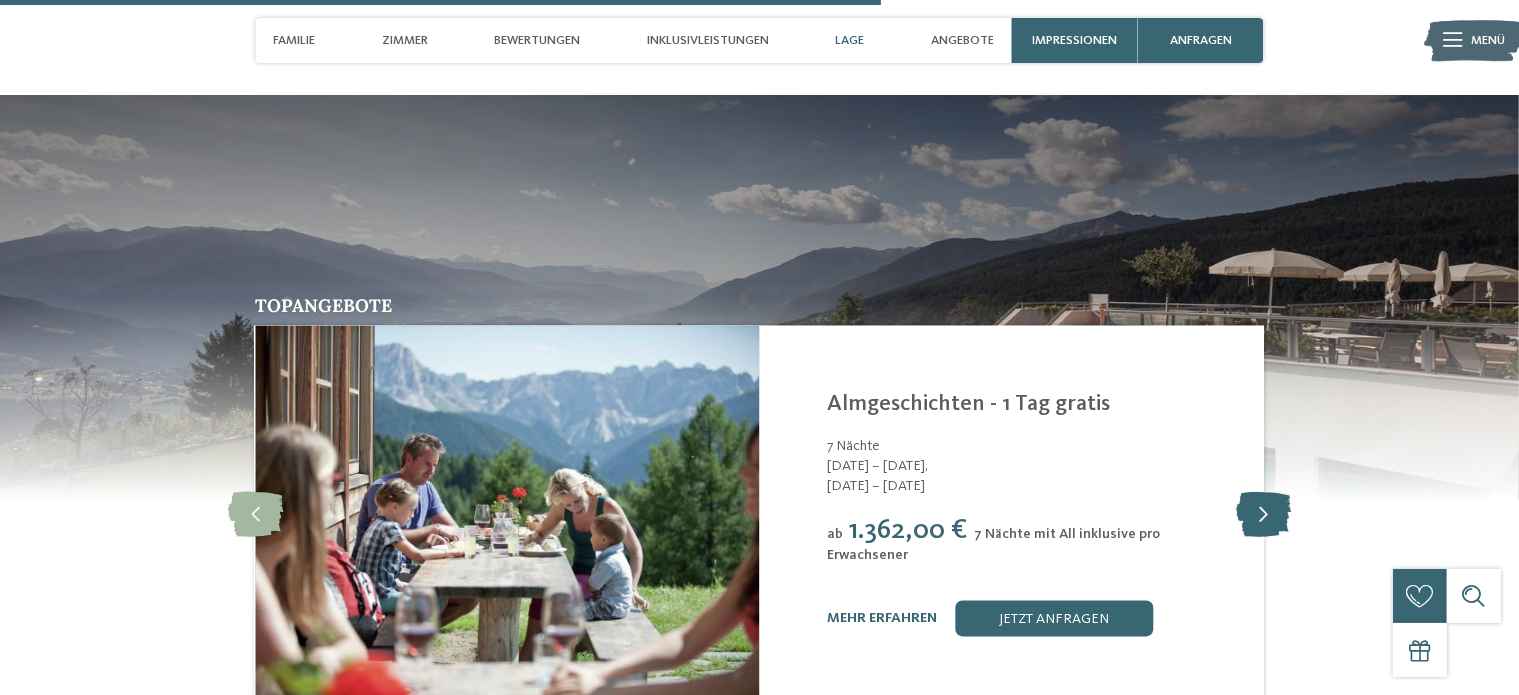 click at bounding box center (1263, 514) 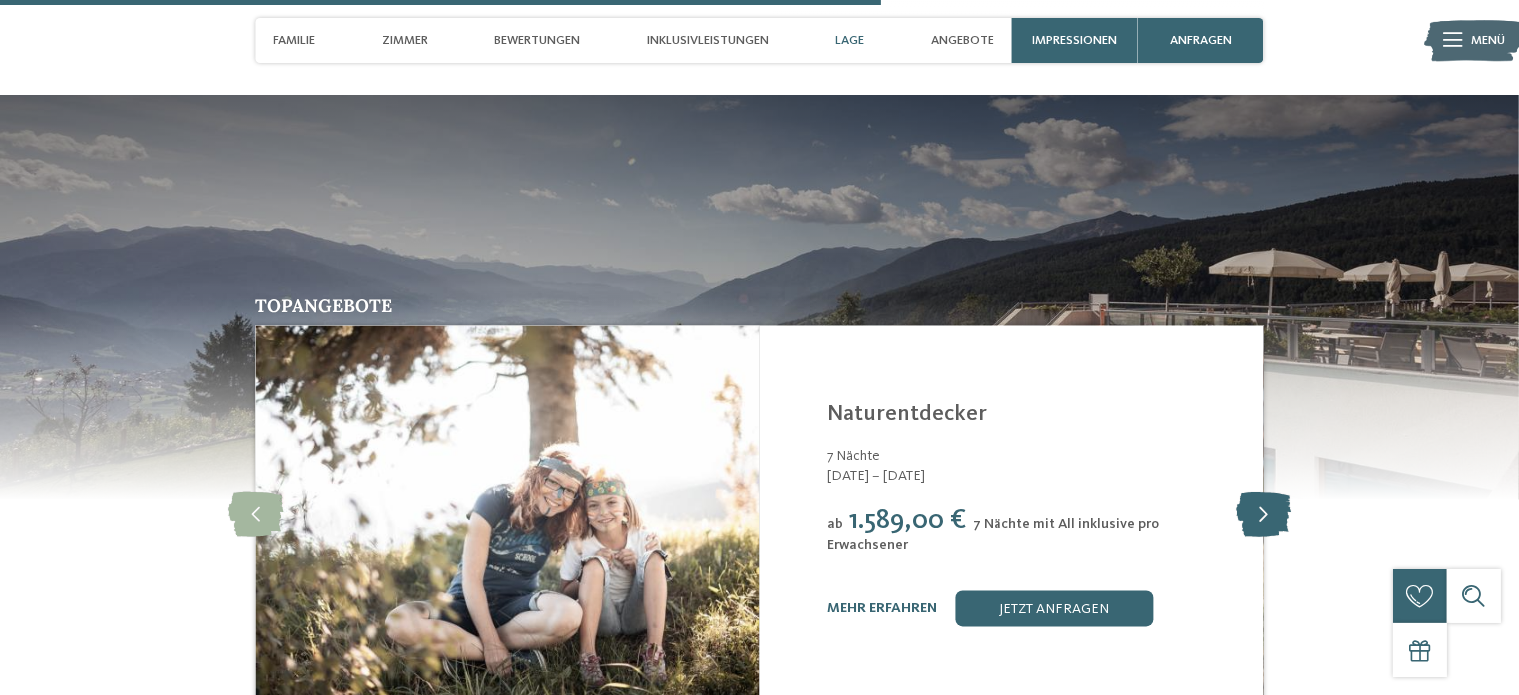 click at bounding box center (1263, 514) 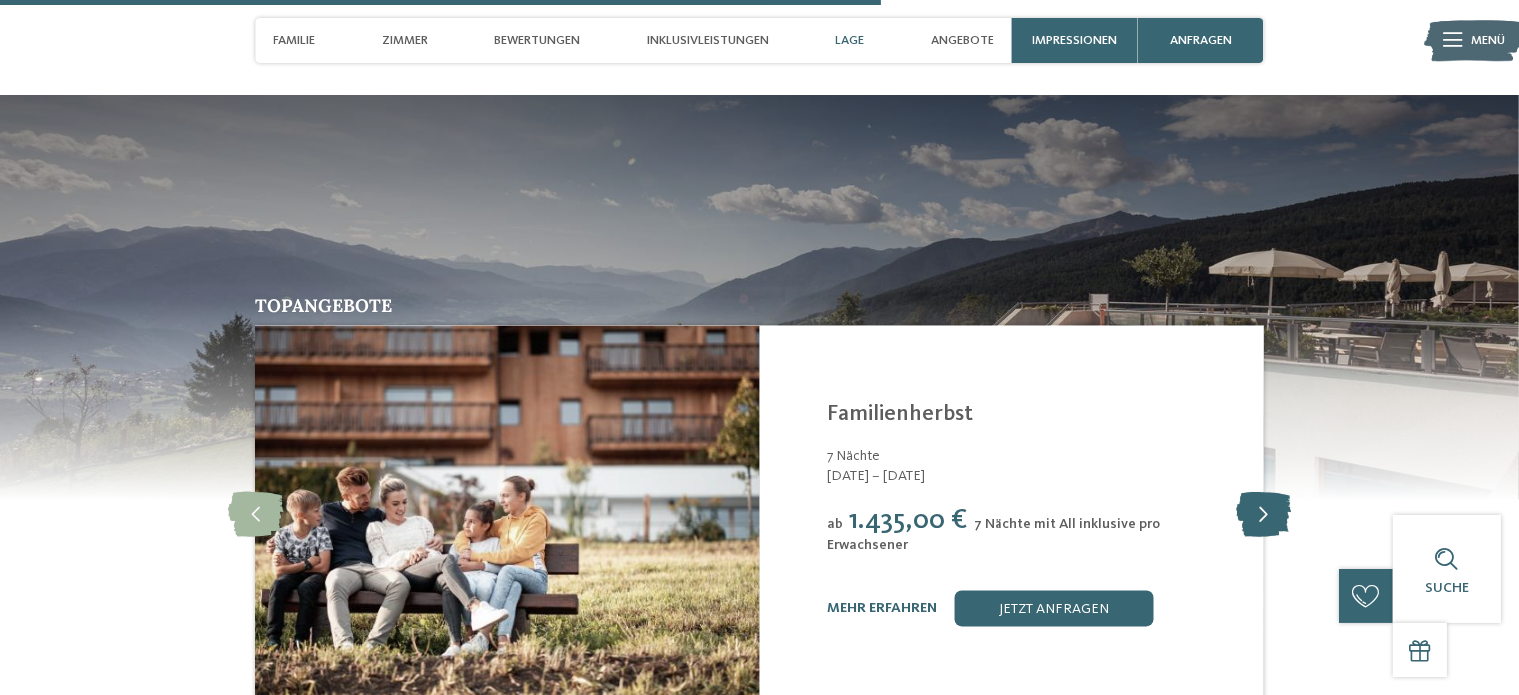 click at bounding box center [1263, 514] 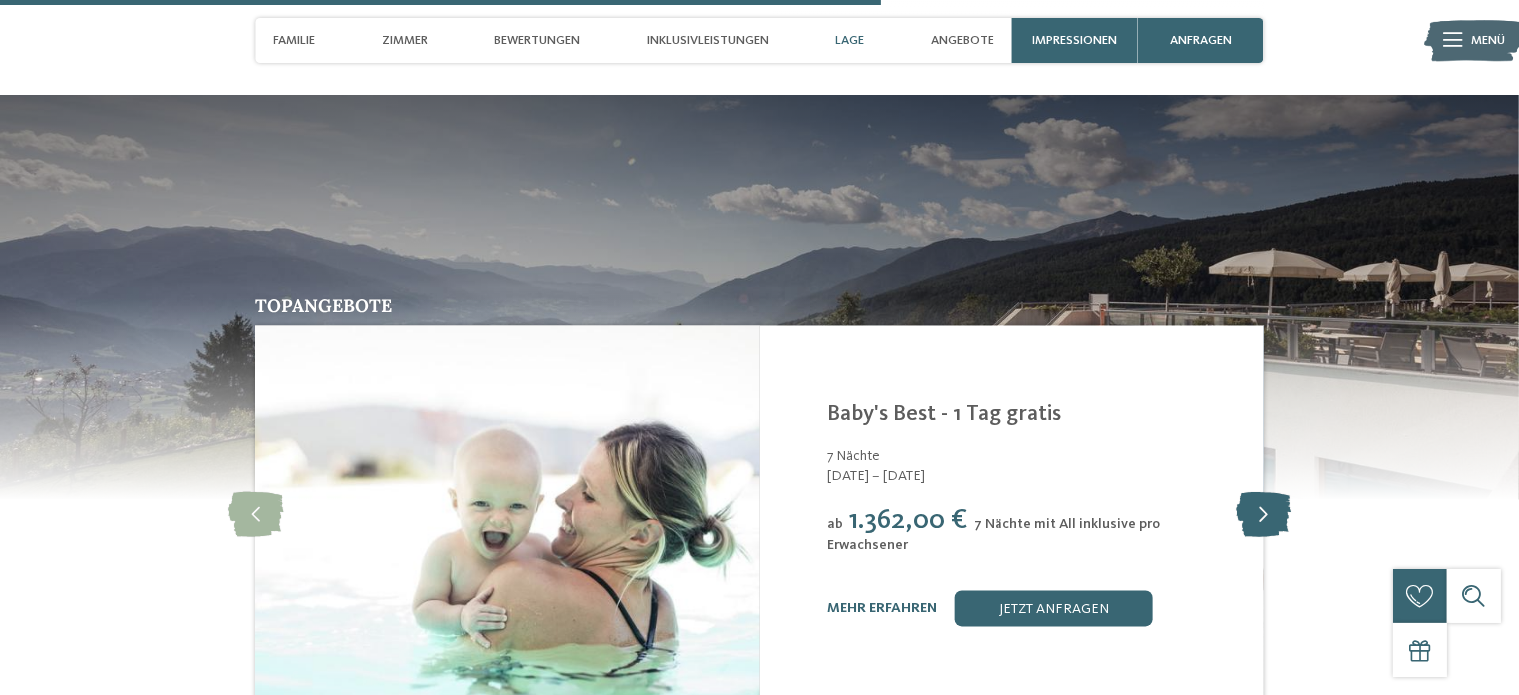 click at bounding box center (1263, 514) 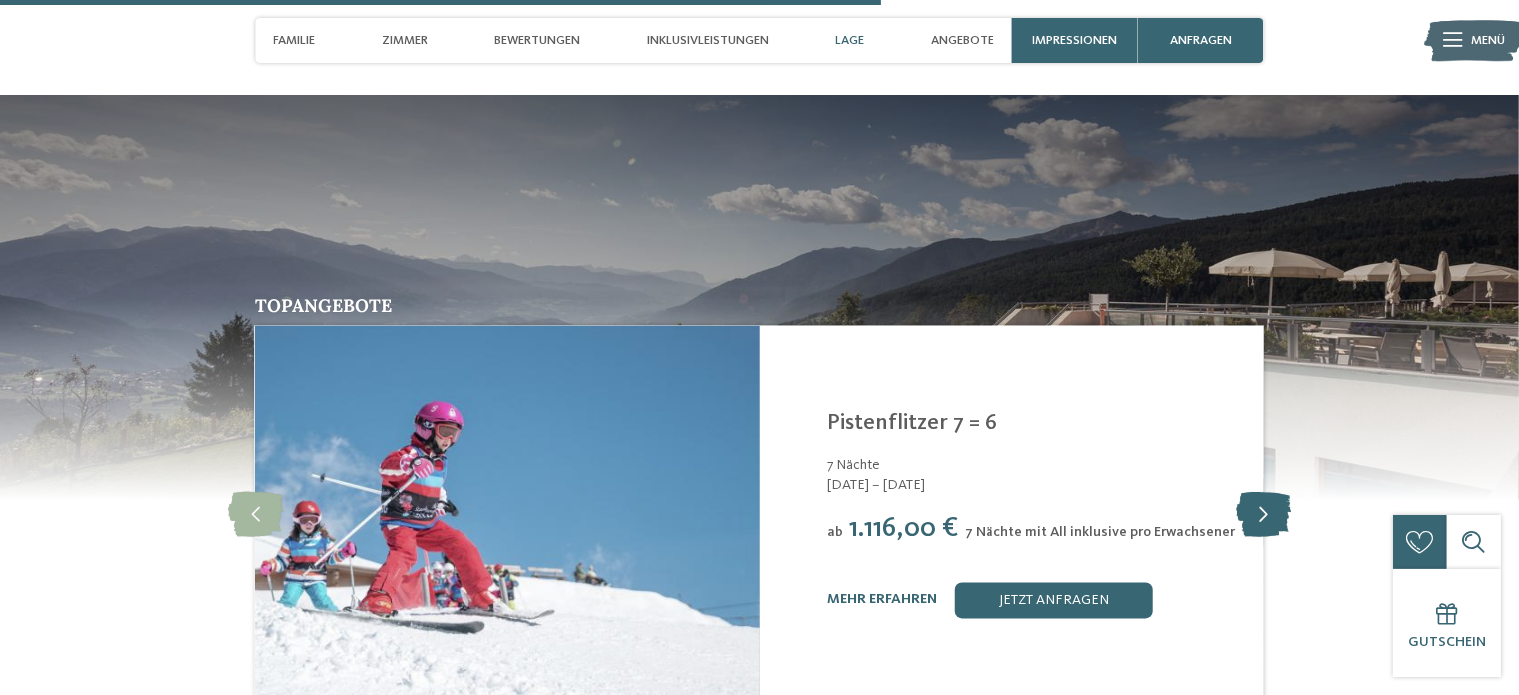 click at bounding box center (1263, 514) 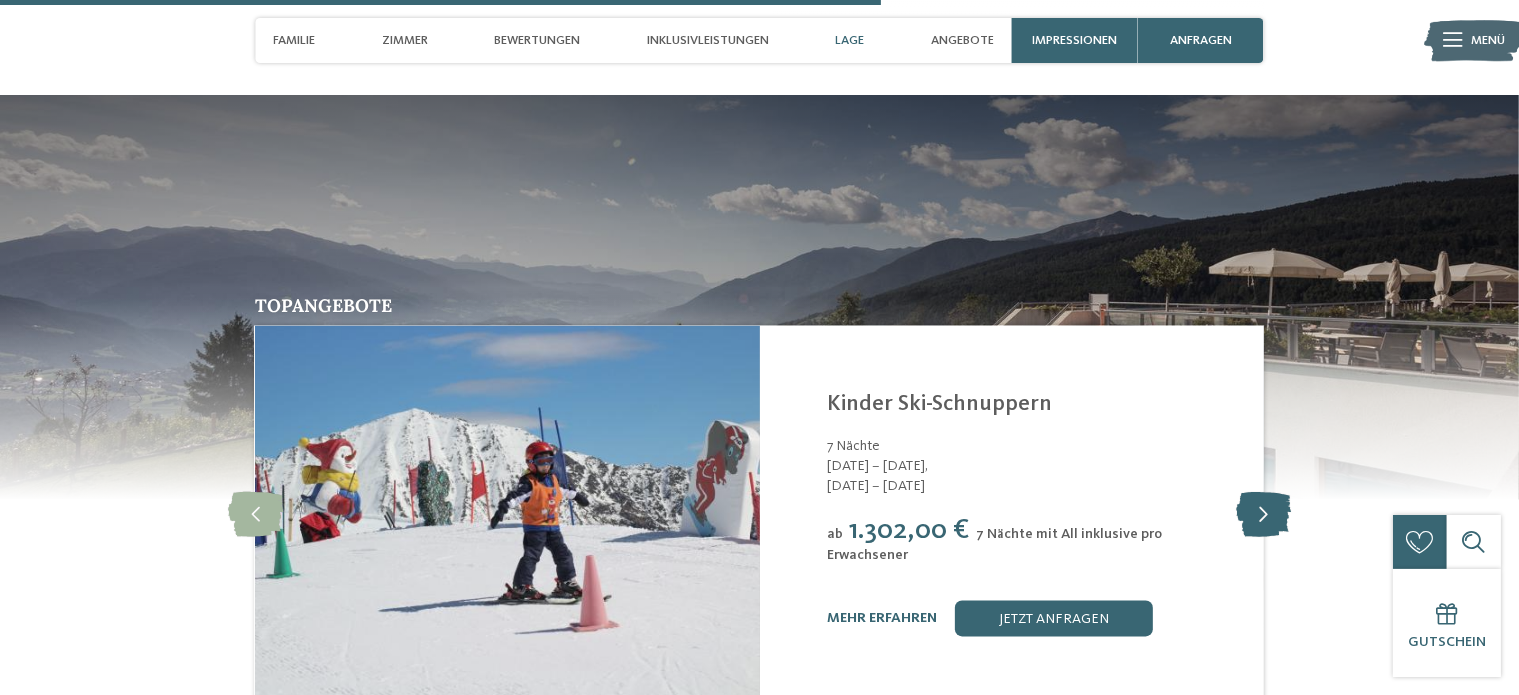 click at bounding box center (1263, 514) 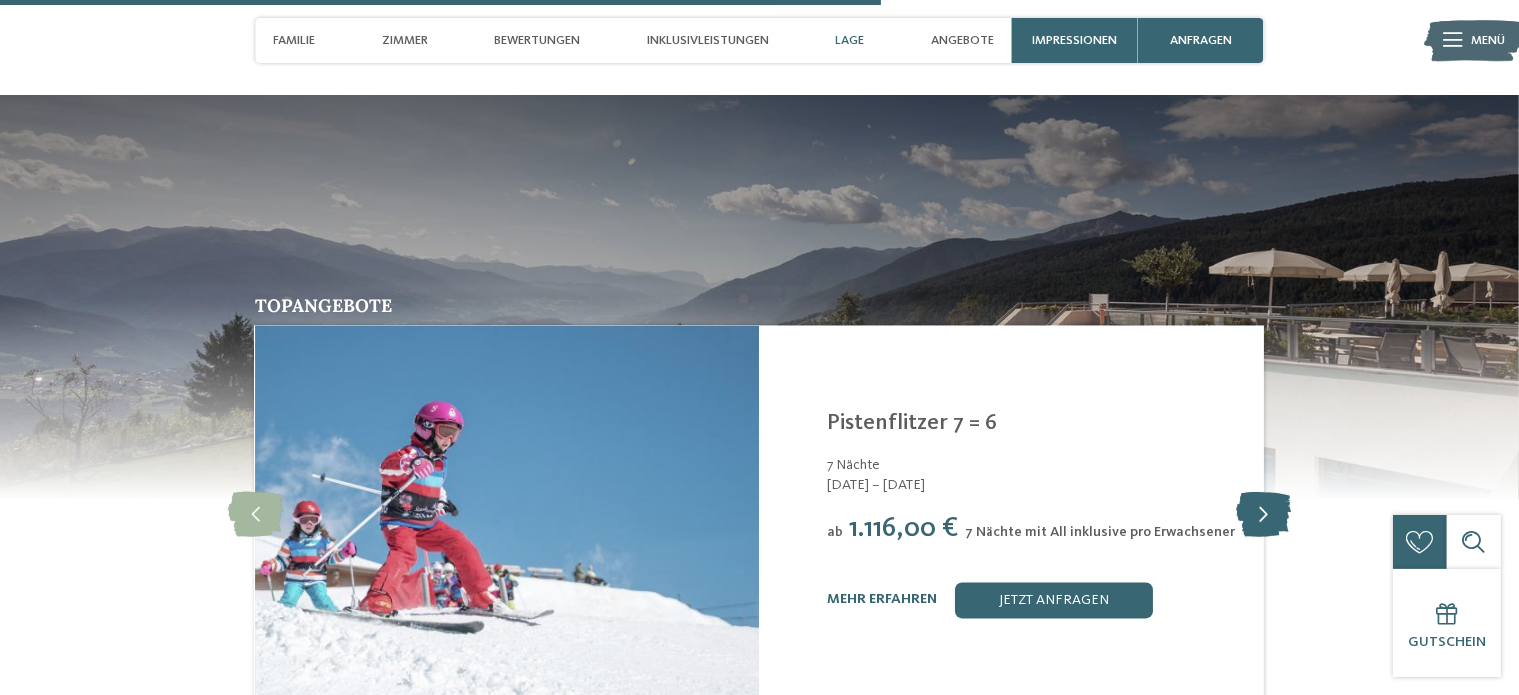 click at bounding box center (1263, 514) 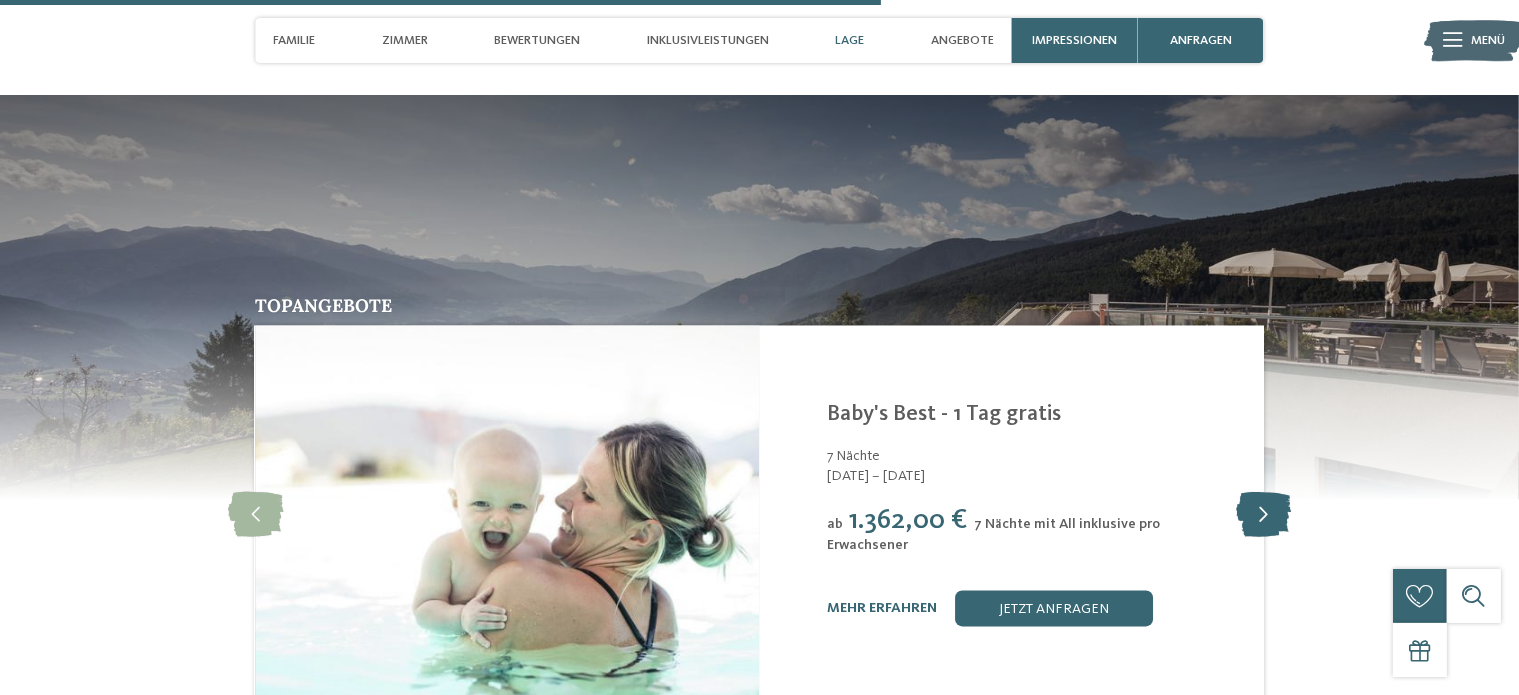 click at bounding box center [1263, 514] 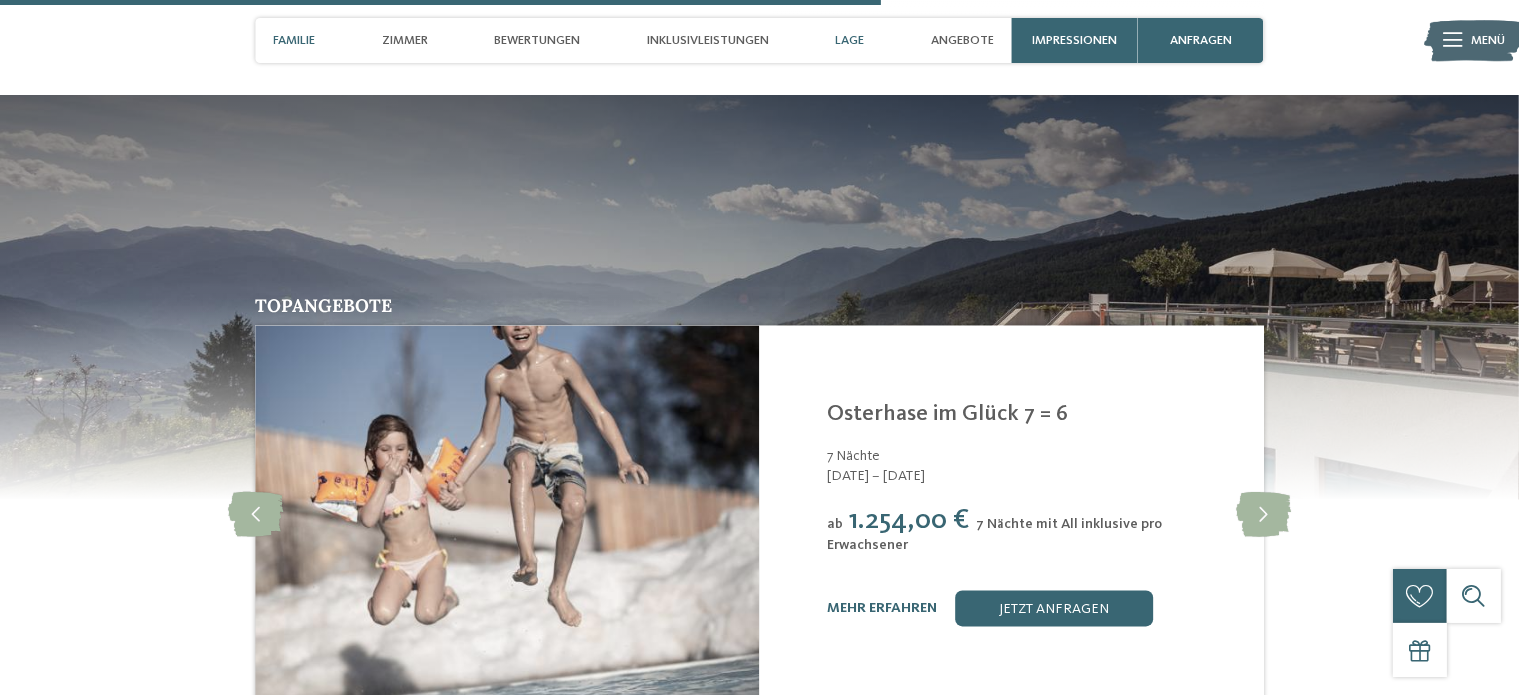 click on "Familie" at bounding box center (294, 40) 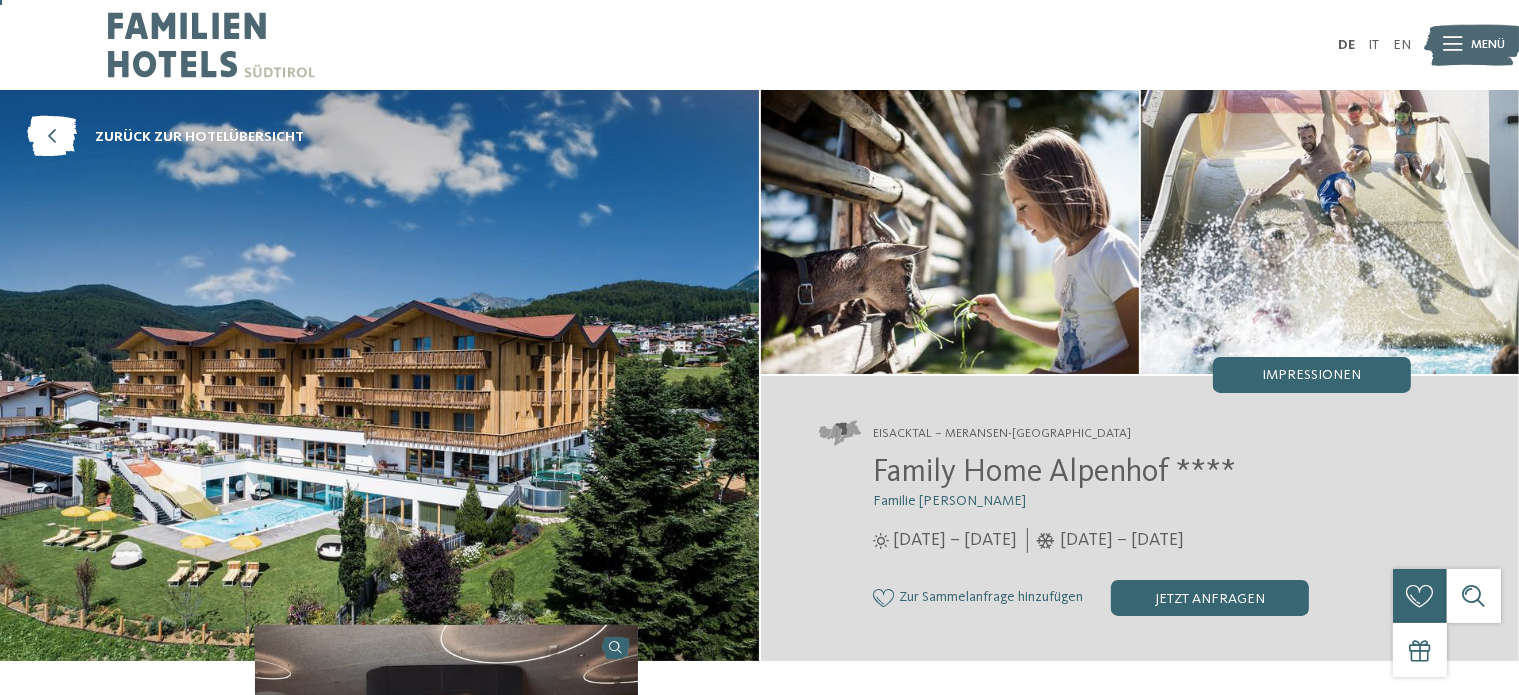 scroll, scrollTop: 100, scrollLeft: 0, axis: vertical 